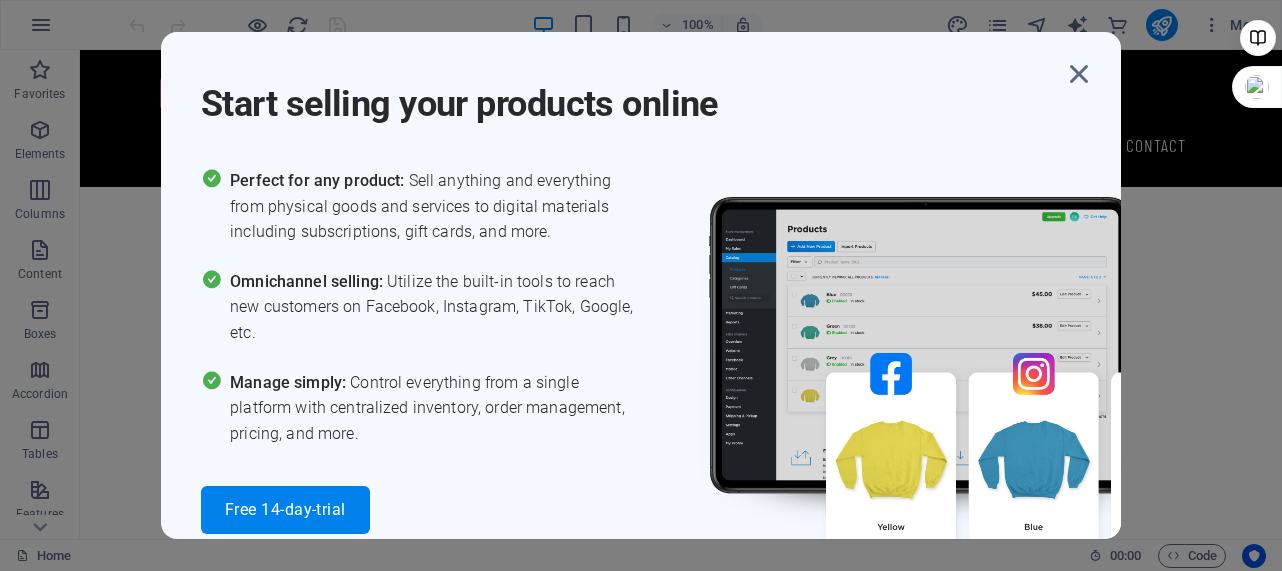 scroll, scrollTop: 0, scrollLeft: 0, axis: both 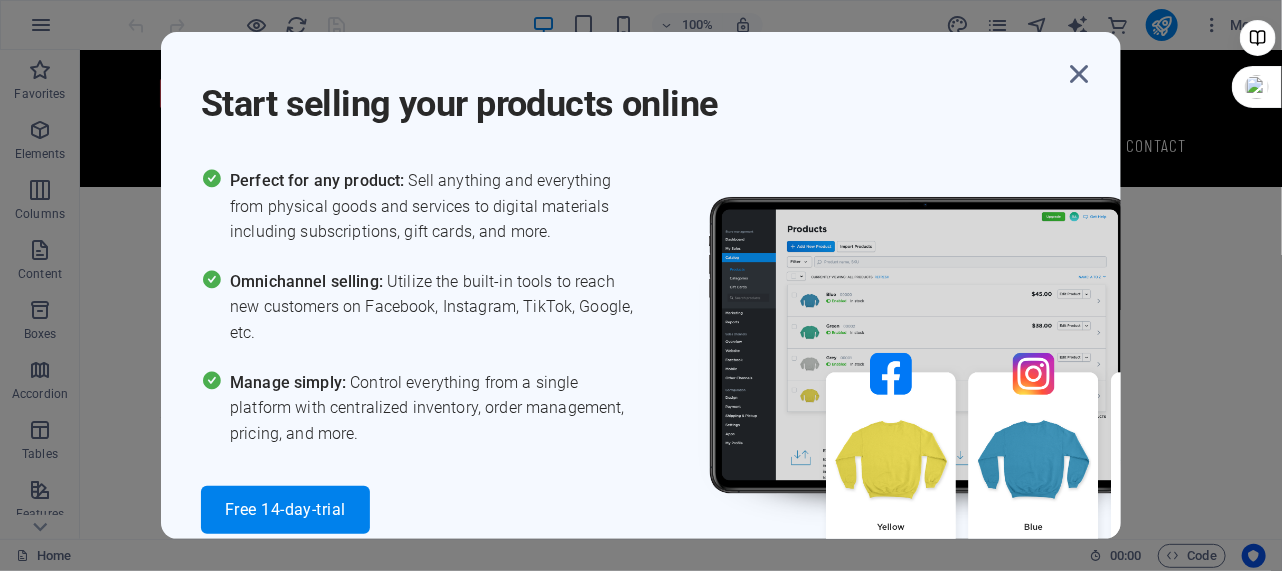 drag, startPoint x: 992, startPoint y: 39, endPoint x: 1125, endPoint y: 39, distance: 133 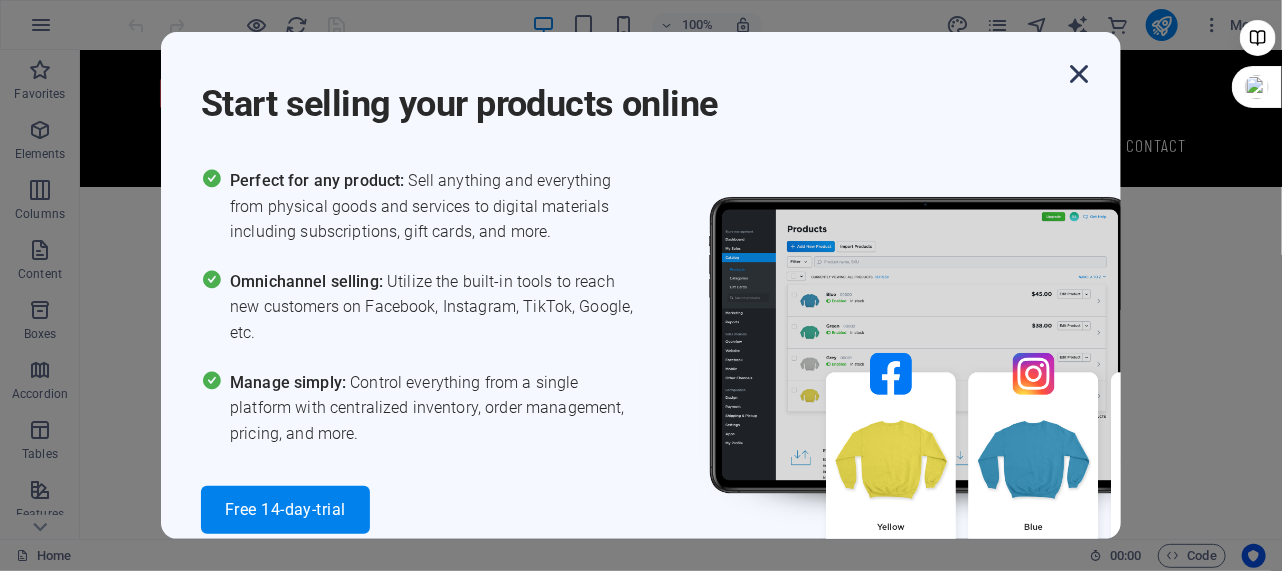 click at bounding box center [1079, 74] 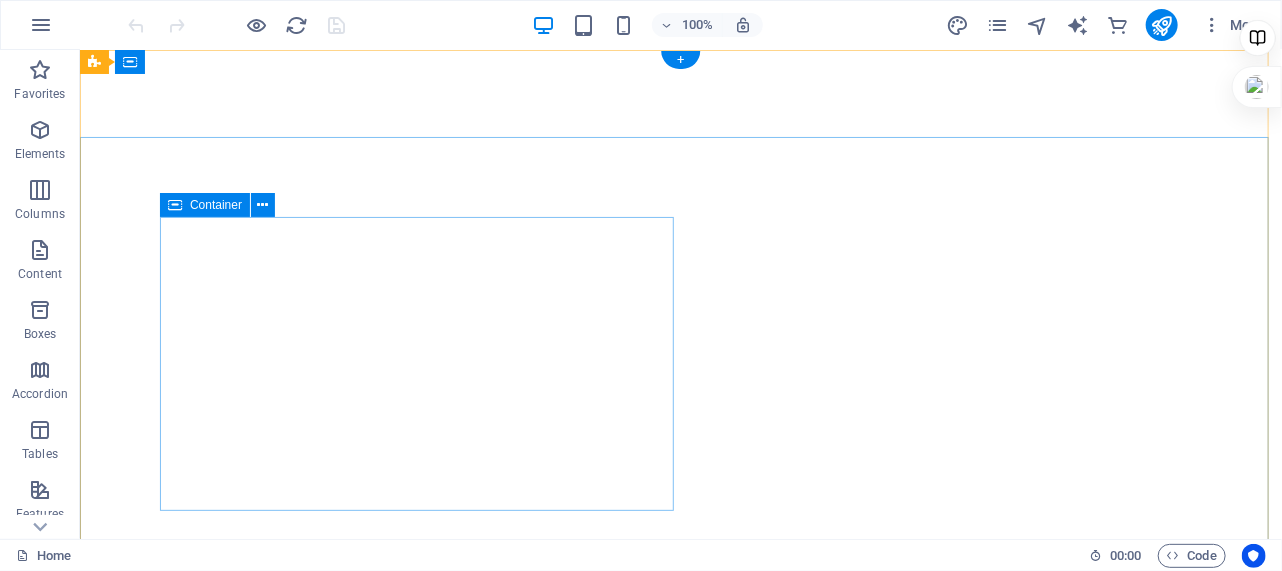 scroll, scrollTop: 0, scrollLeft: 0, axis: both 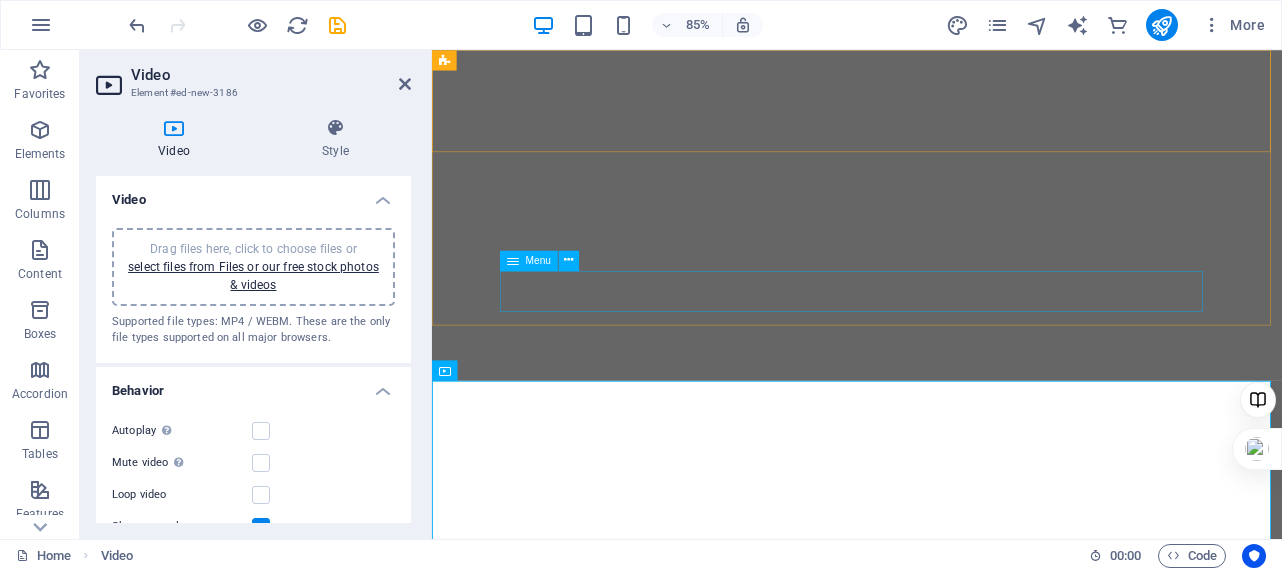 select on "%" 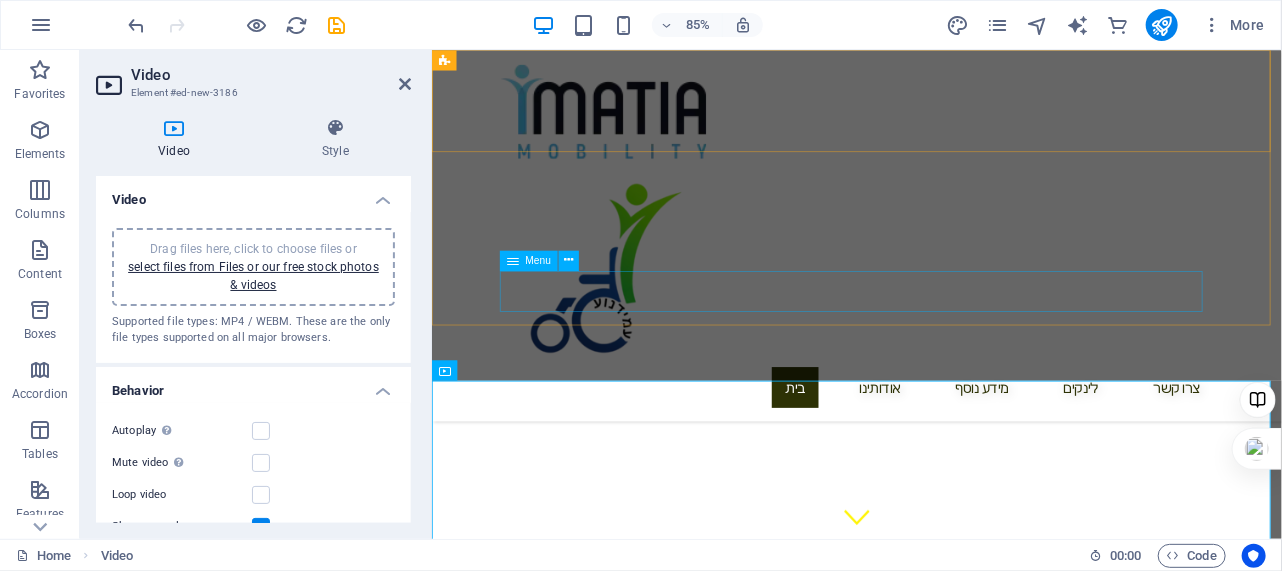 scroll, scrollTop: 877, scrollLeft: 0, axis: vertical 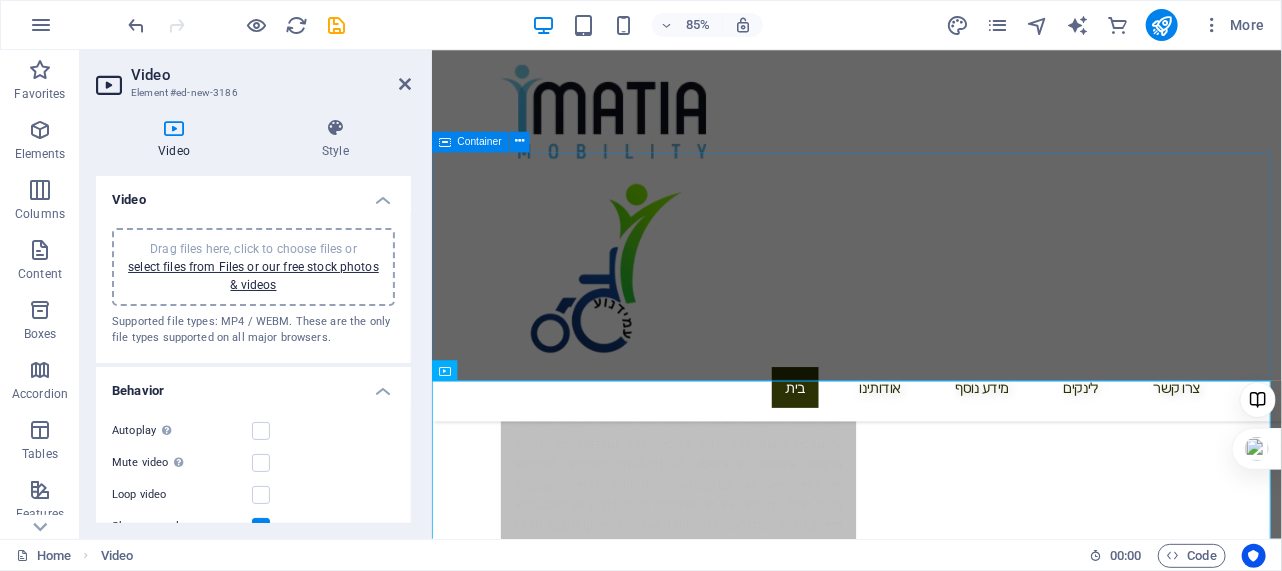 click on "מישיבה לעמידה מאפשר לך להגיע לכל מקום, ולגעת בכל דבר" at bounding box center [931, 1067] 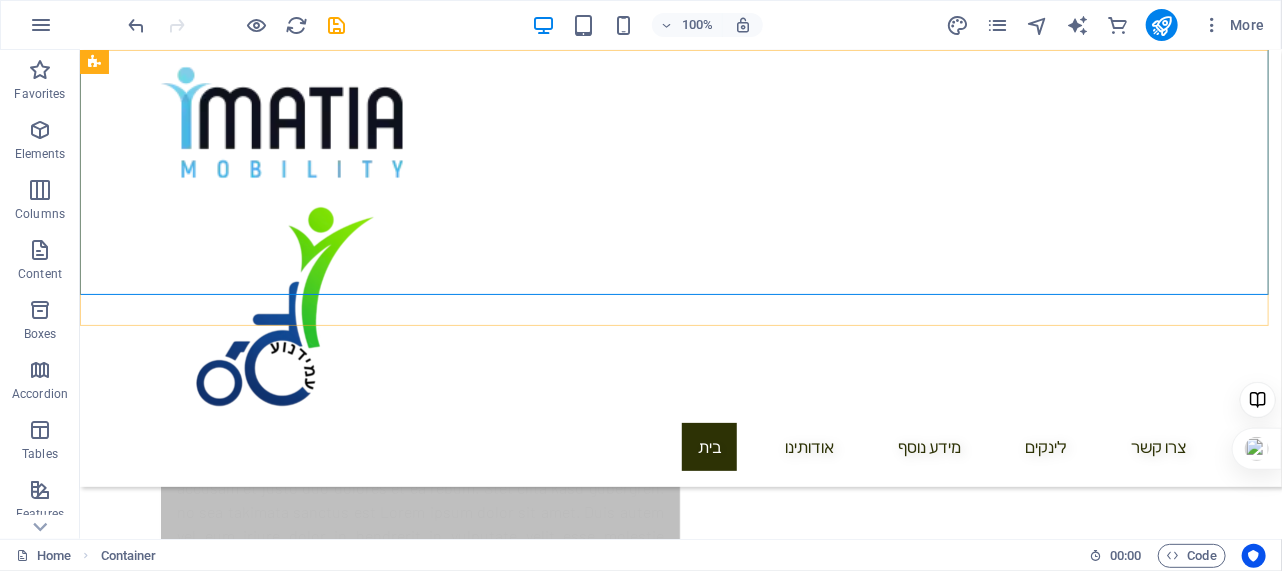 click on "בית אודותינו מידע נוסף לינקים צרו קשר" at bounding box center [680, 267] 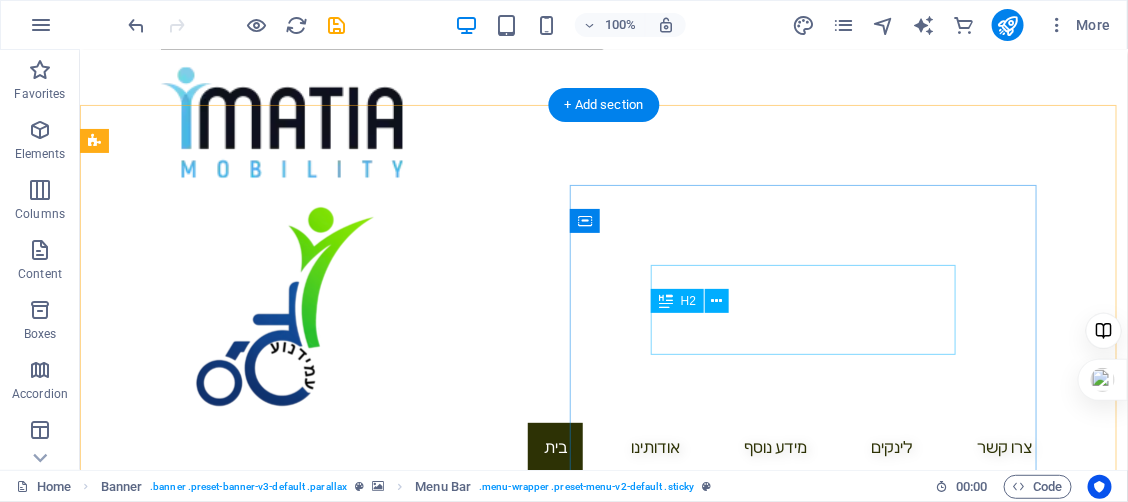 scroll, scrollTop: 1634, scrollLeft: 0, axis: vertical 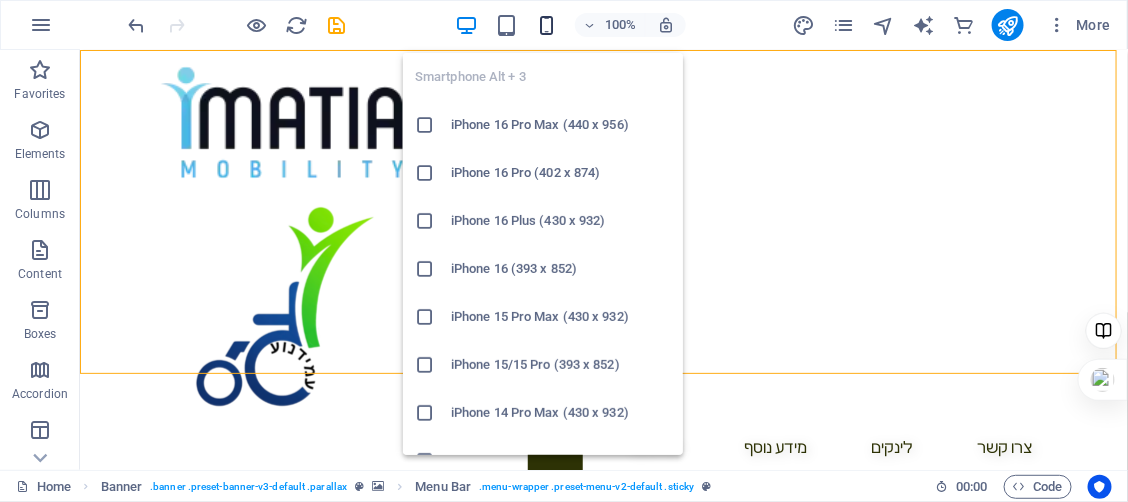 click at bounding box center (546, 25) 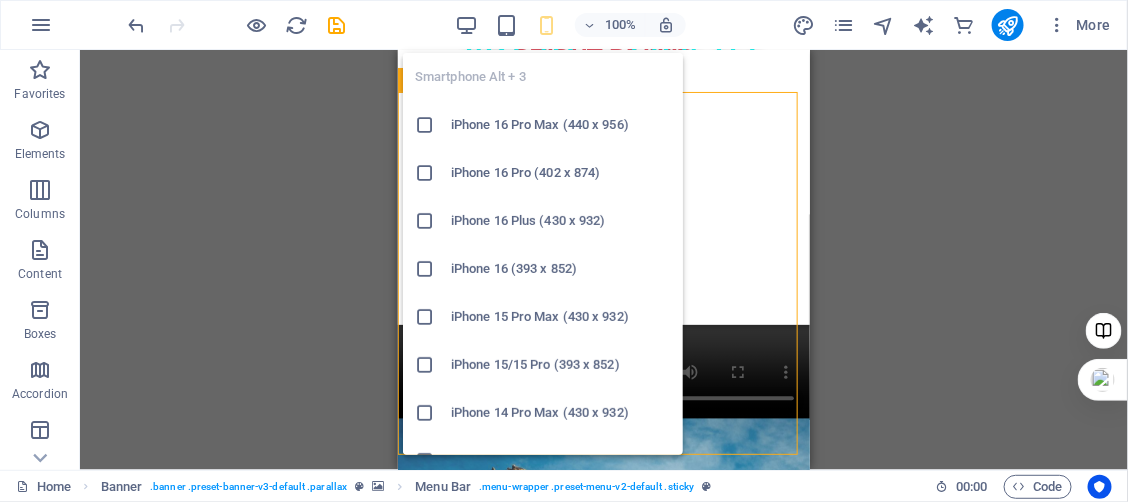 scroll, scrollTop: 1405, scrollLeft: 0, axis: vertical 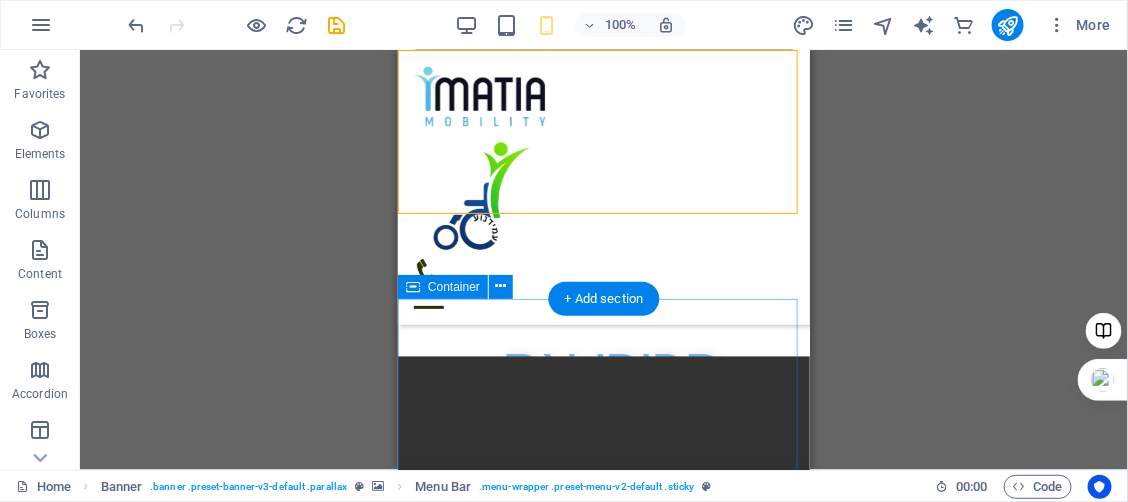 click on "About Our company helps you to turn your vision into reality. Lorem ipsum dolor sit amet, consetetur sadipscing elitr, sed diam nonumy eirmod tempor invidunt ut labore et dolore magna aliquyam erat, sed diam voluptua. Learn More Coaching Our company helps you to turn your vision into reality. Lorem ipsum dolor sit amet, consetetur sadipscing elitr, sed diam nonumy eirmod tempor invidunt ut labore et dolore magna aliquyam erat, sed diam voluptua. Learn More Reviews Our company helps you to turn your vision into reality. Lorem ipsum dolor sit amet, consetetur sadipscing elitr, sed diam nonumy eirmod tempor invidunt ut labore et dolore magna aliquyam erat, sed diam voluptua. Learn More" at bounding box center [603, 1906] 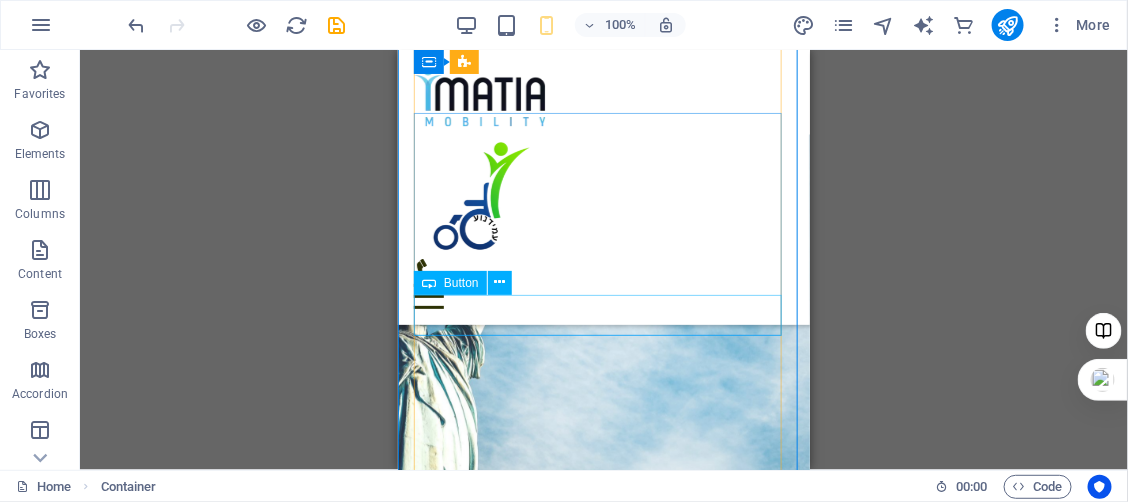 scroll, scrollTop: 1965, scrollLeft: 0, axis: vertical 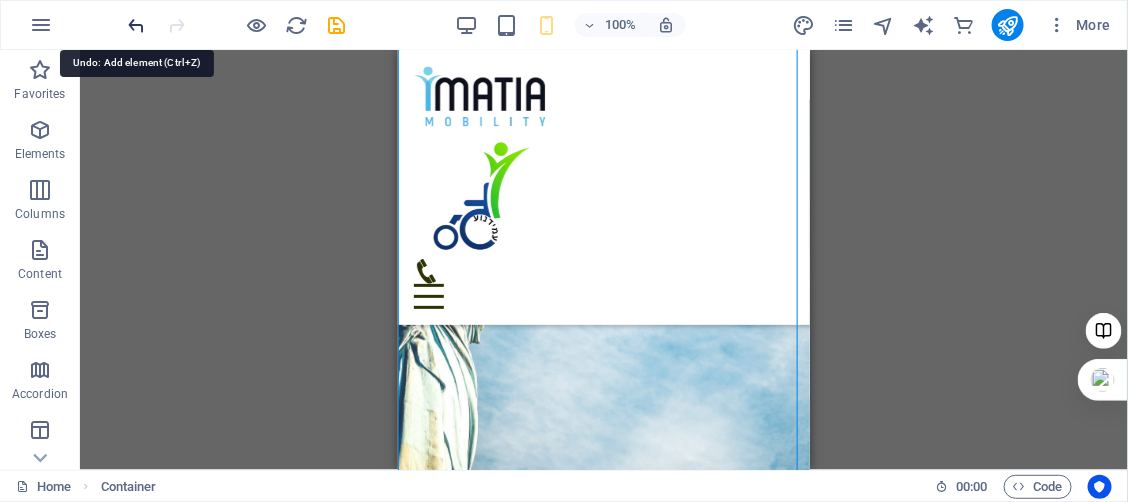 click at bounding box center [137, 25] 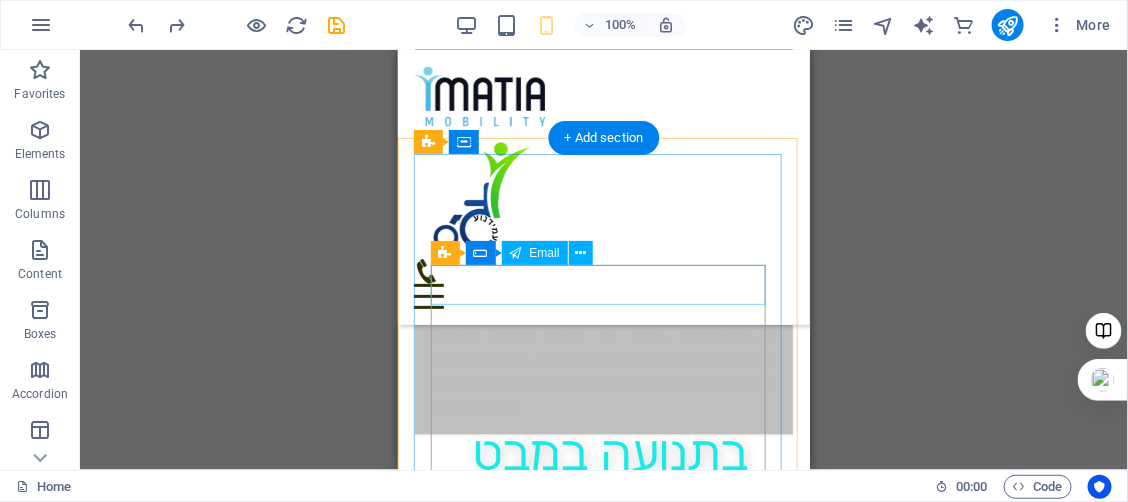 scroll, scrollTop: 1039, scrollLeft: 0, axis: vertical 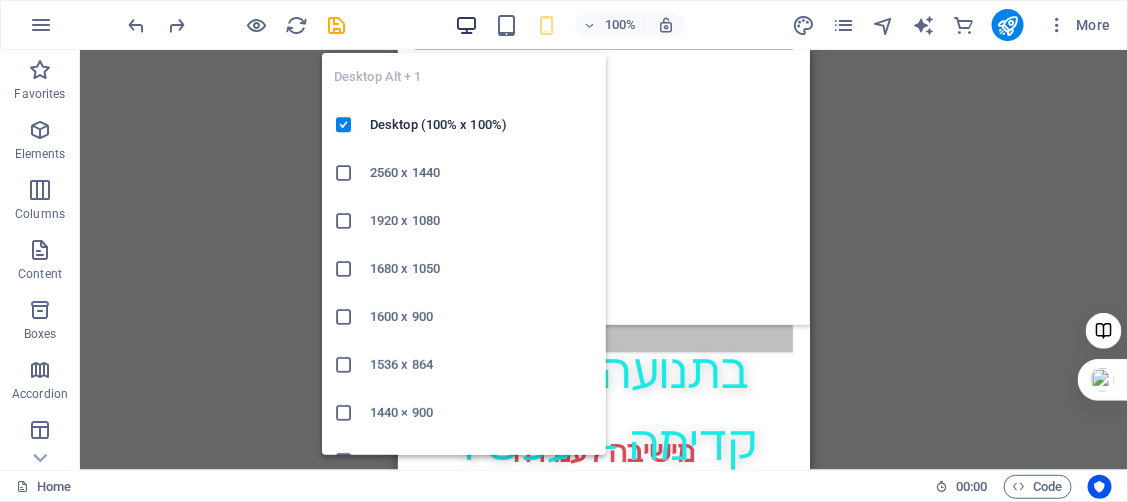 click at bounding box center (466, 25) 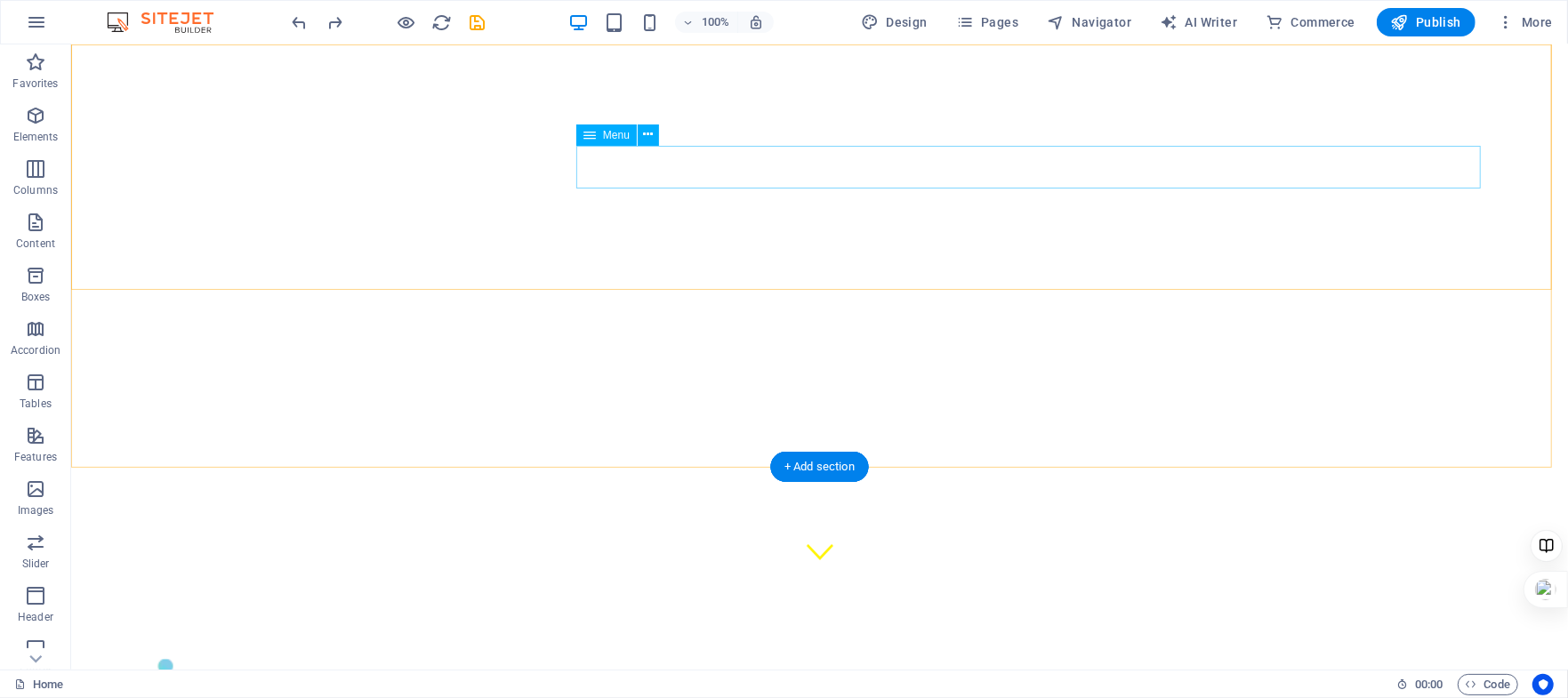 scroll, scrollTop: 0, scrollLeft: 0, axis: both 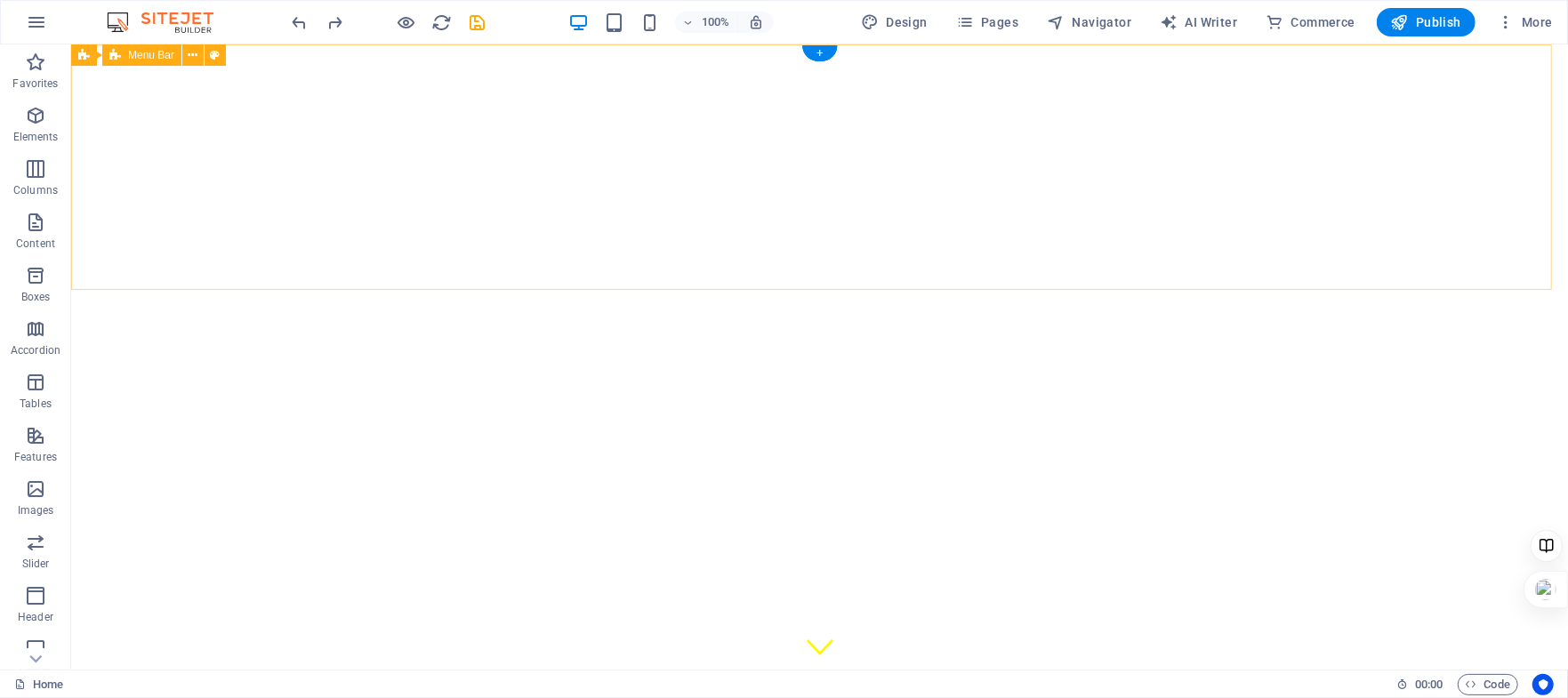 click on "בית אודותינו מידע נוסף לינקים צרו קשר" at bounding box center [818, 932] 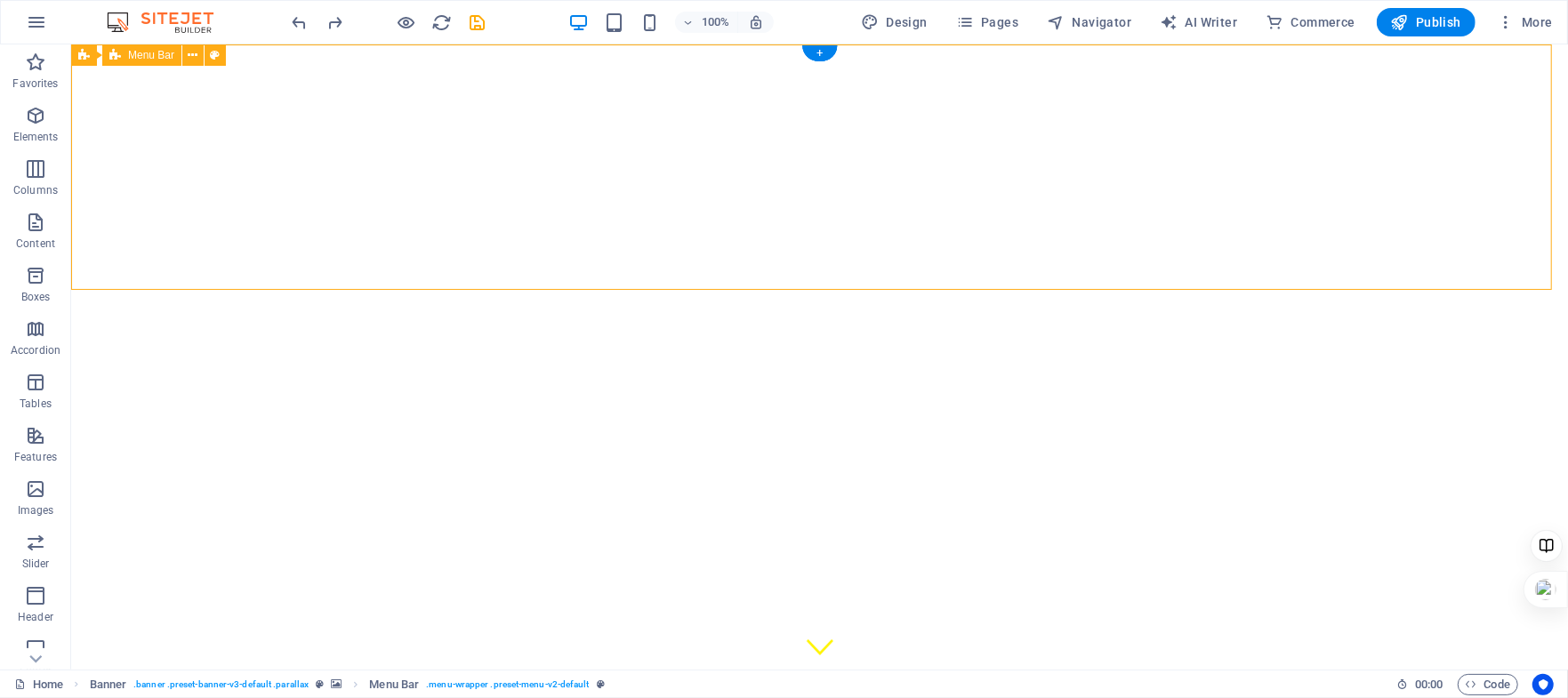 click on "בית אודותינו מידע נוסף לינקים צרו קשר" at bounding box center (818, 932) 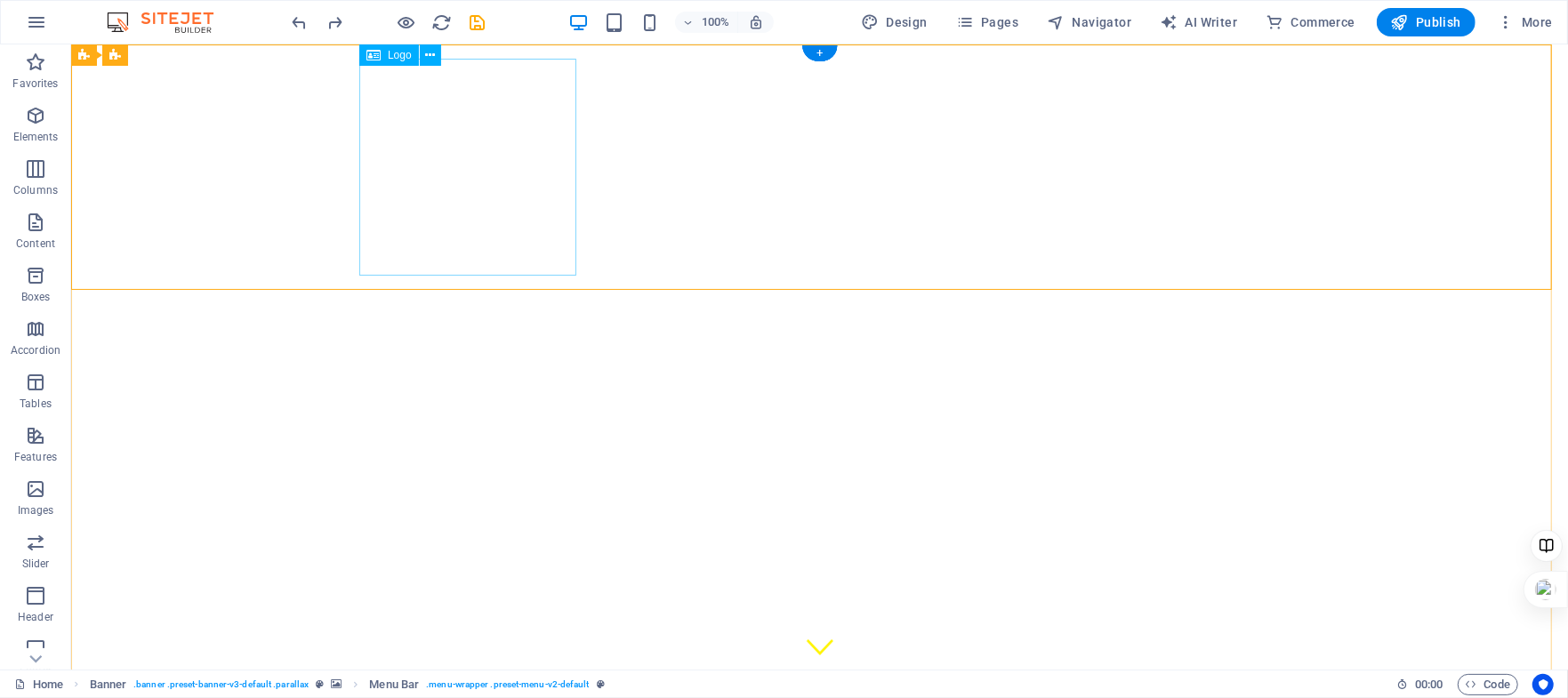 click at bounding box center (818, 961) 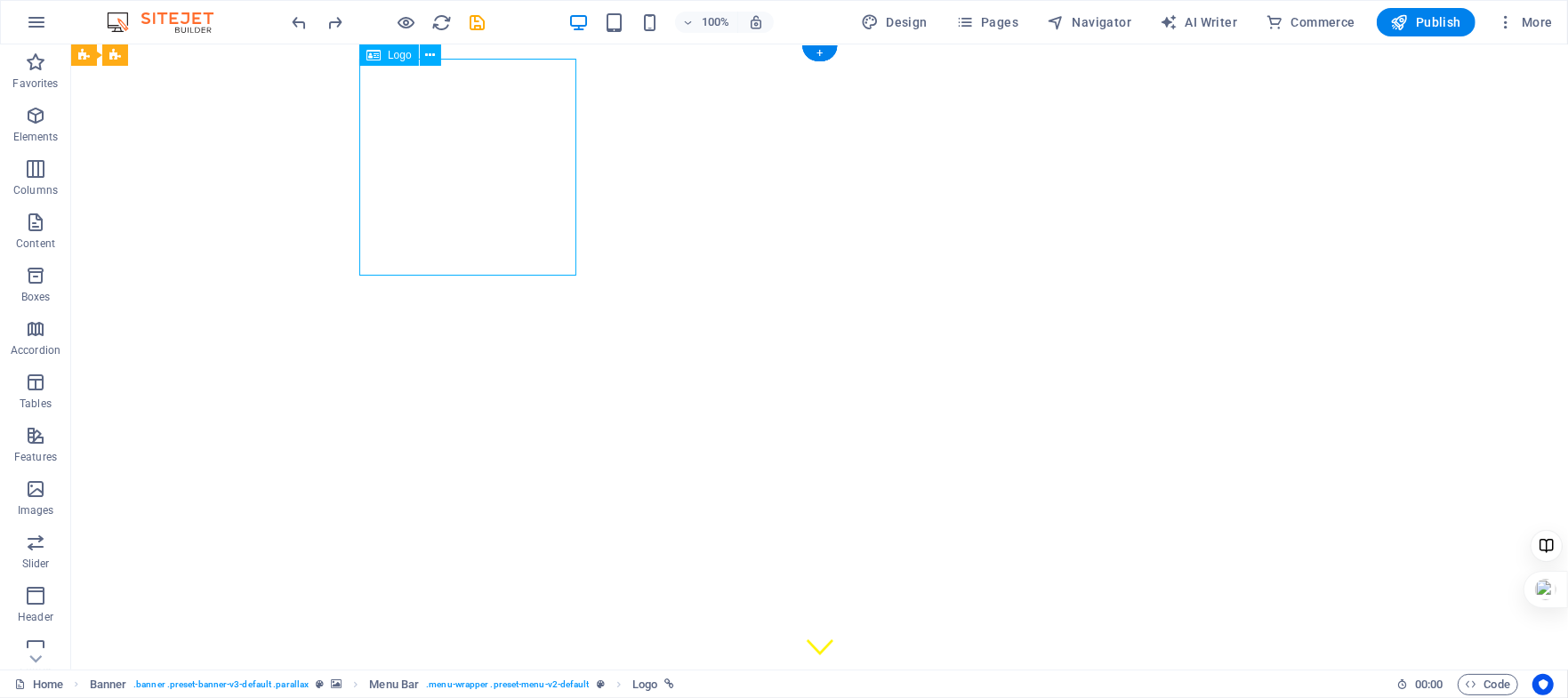 click at bounding box center (818, 961) 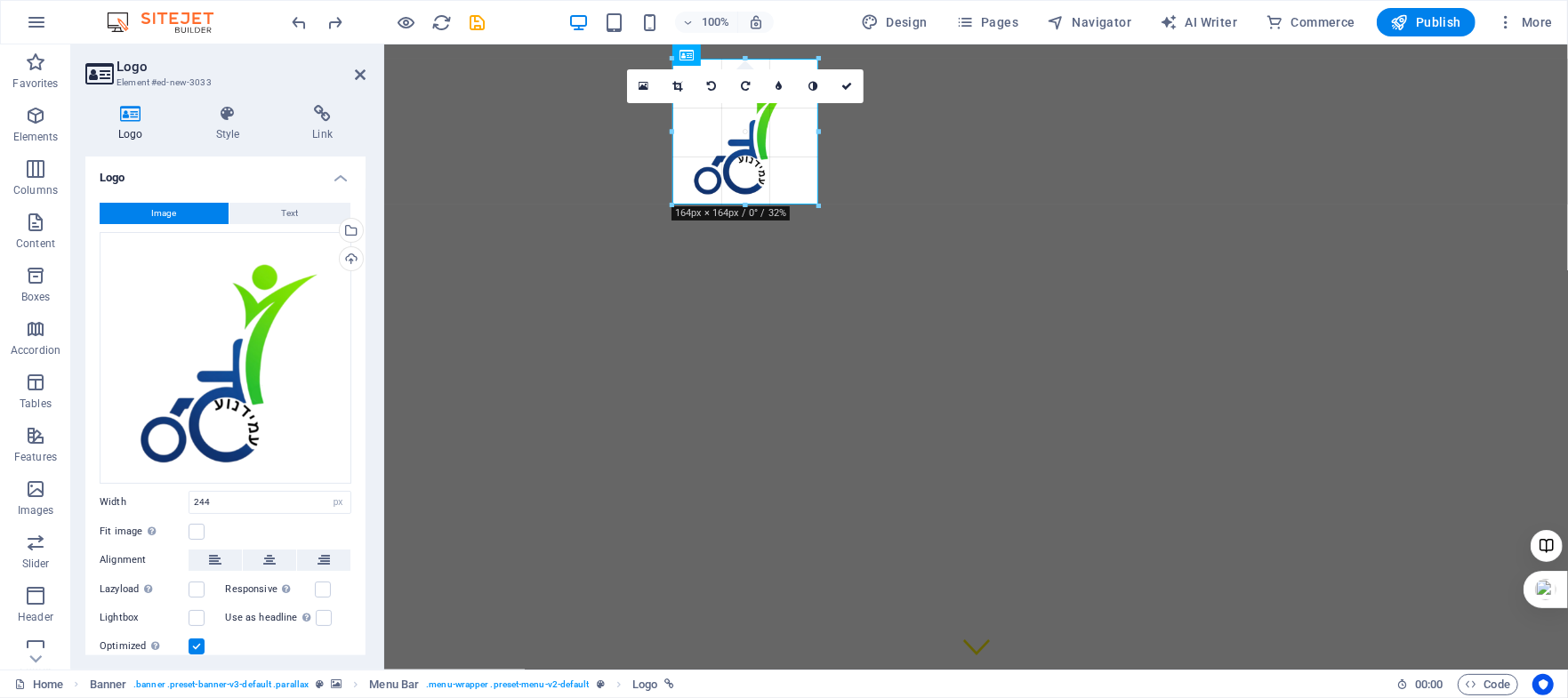 drag, startPoint x: 889, startPoint y: 275, endPoint x: 820, endPoint y: 195, distance: 105.64563 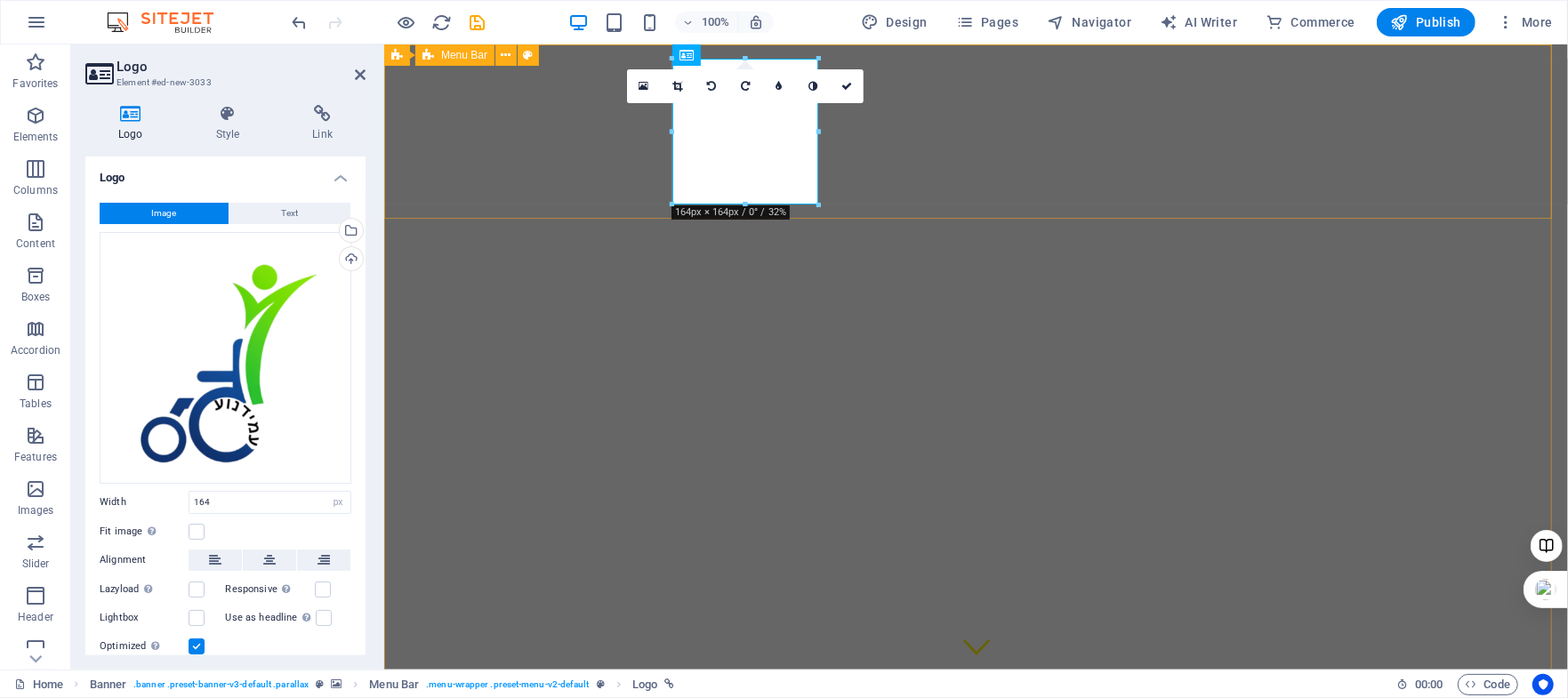 click on "בית אודותינו מידע נוסף לינקים צרו קשר" at bounding box center (975, 861) 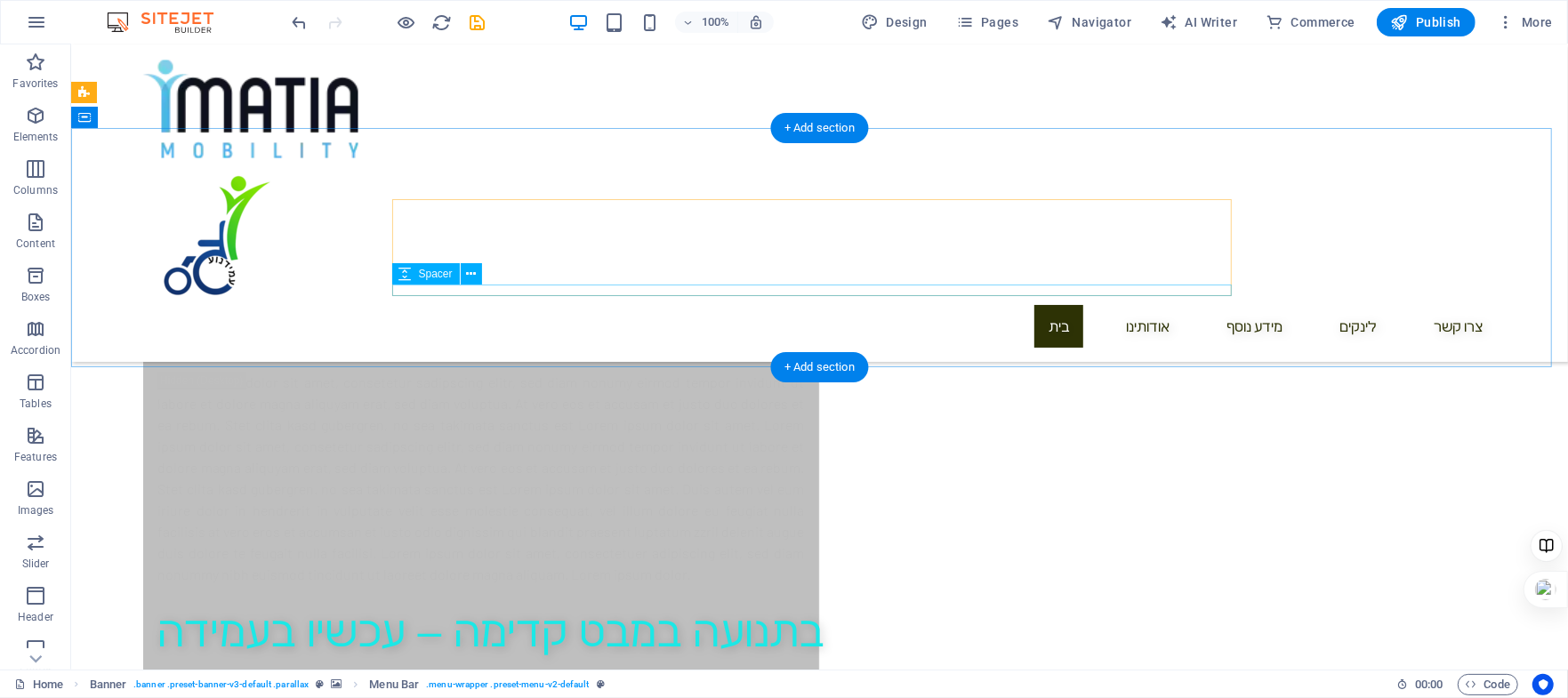 scroll, scrollTop: 555, scrollLeft: 0, axis: vertical 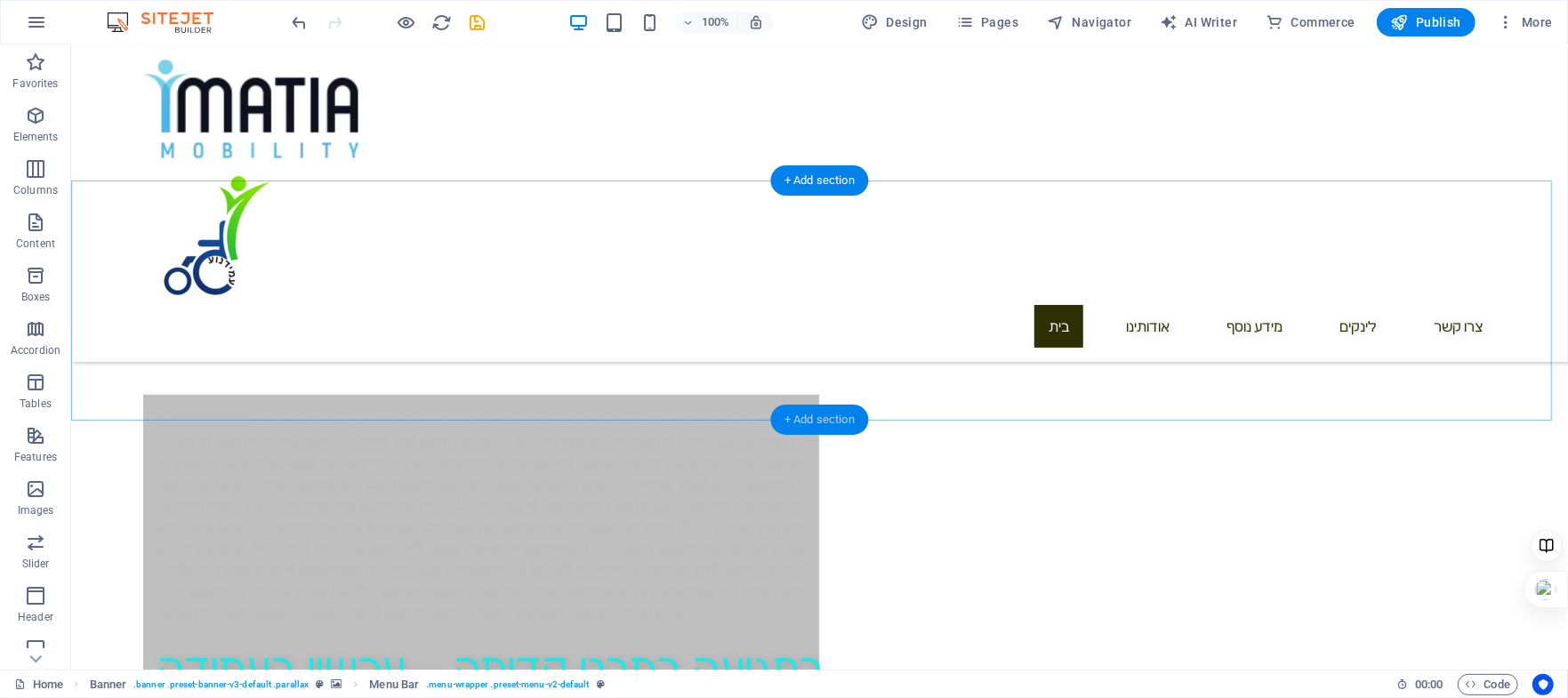 click on "+ Add section" at bounding box center [819, 420] 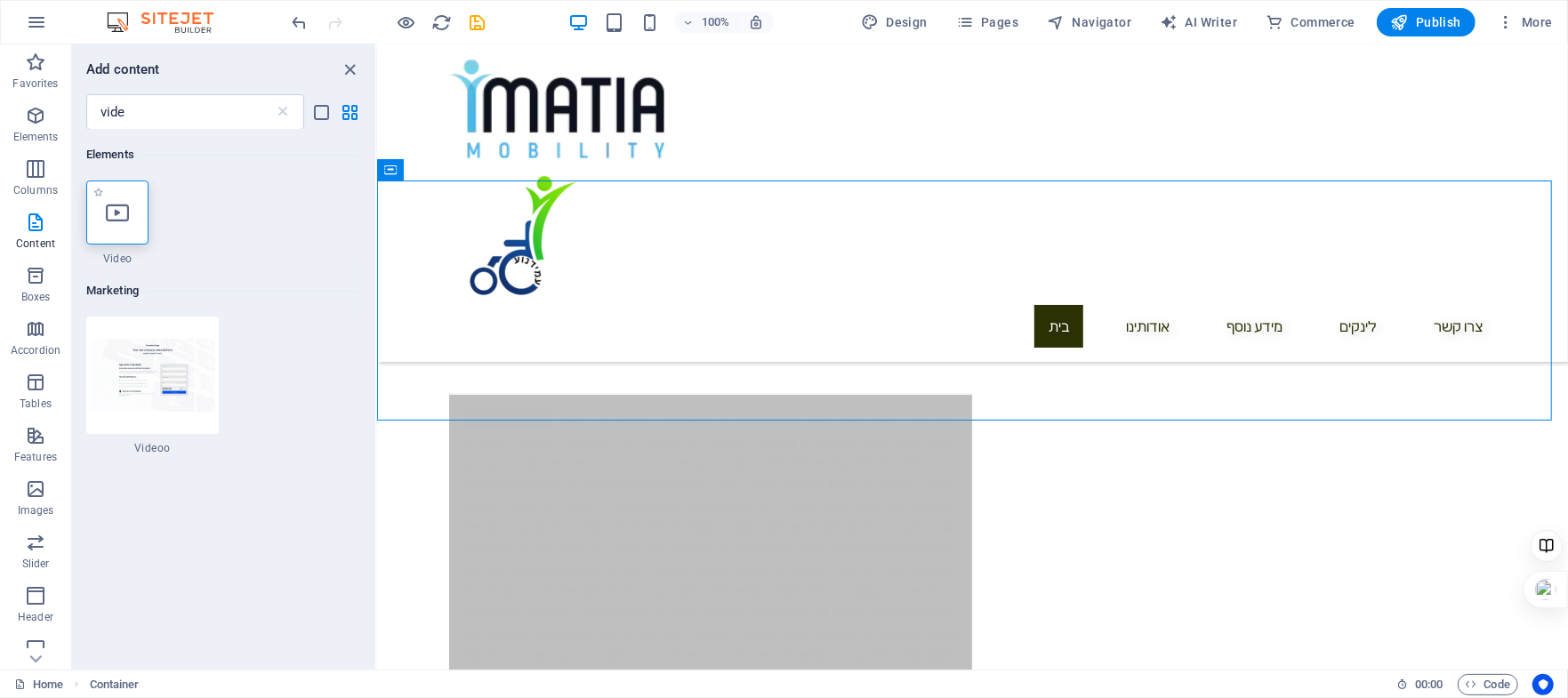 click at bounding box center [117, 213] 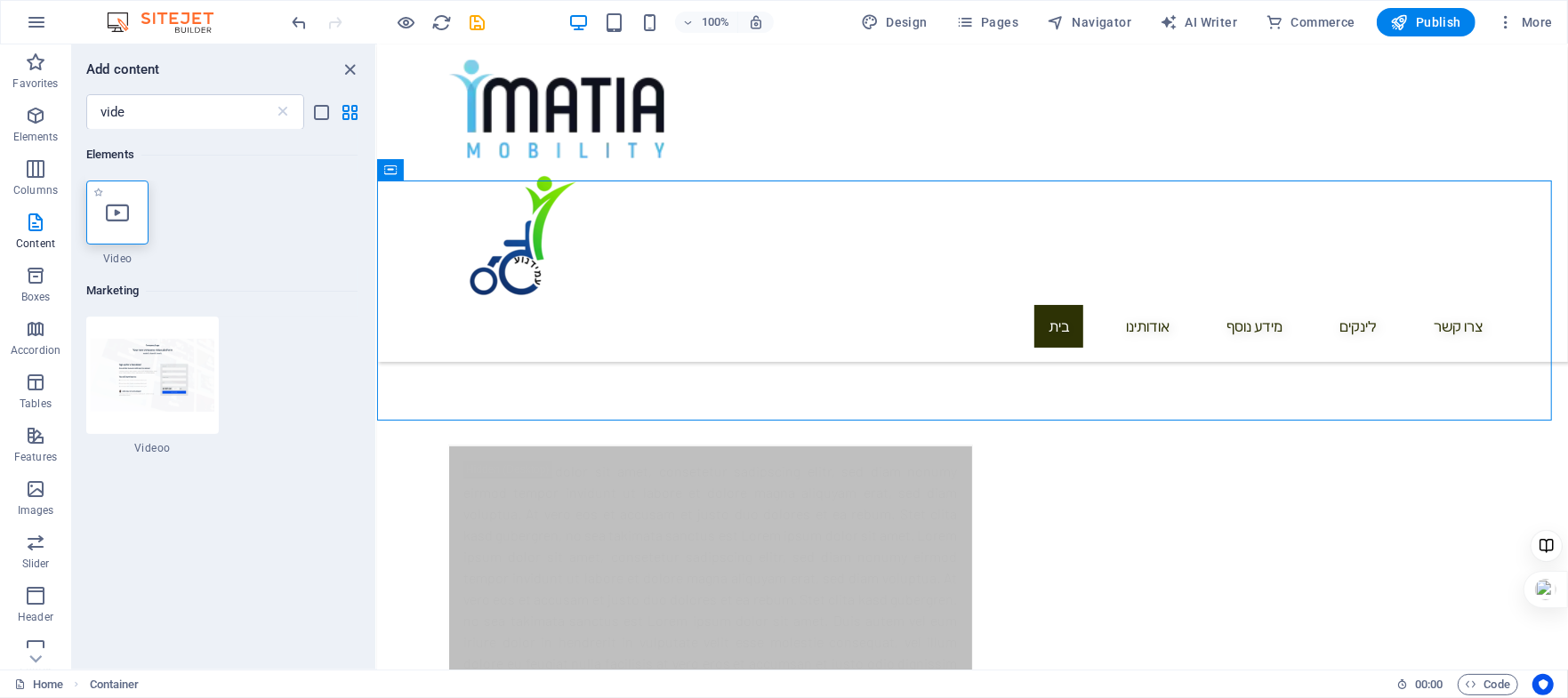 select on "%" 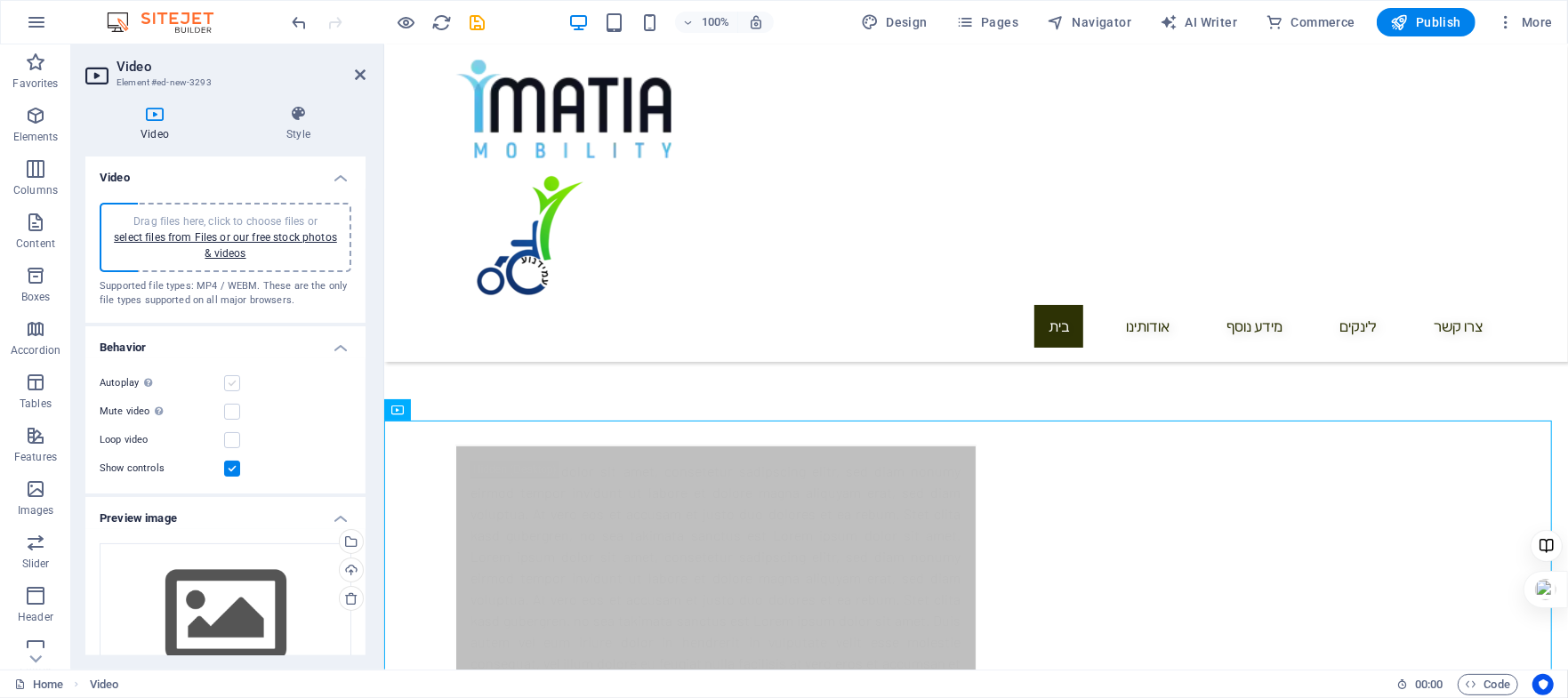 click at bounding box center [232, 383] 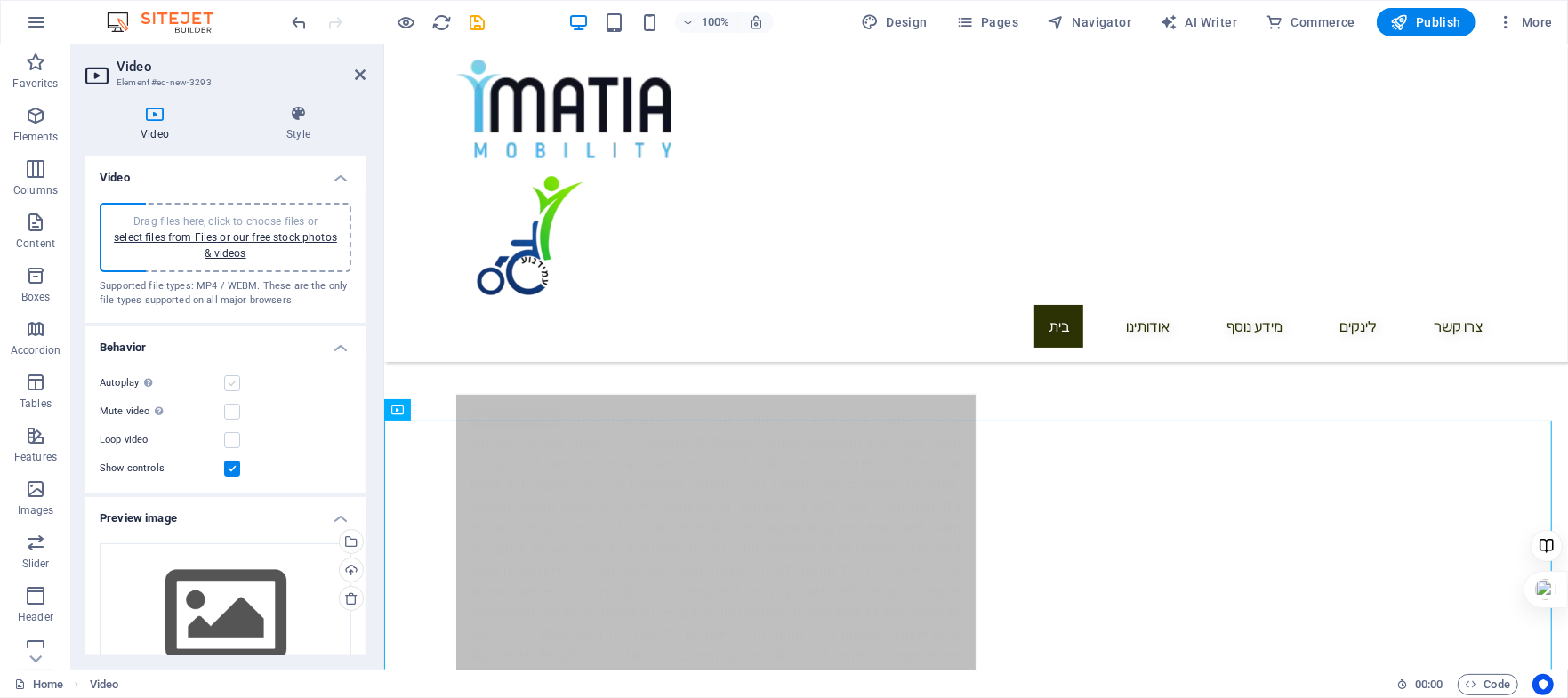 click at bounding box center [232, 383] 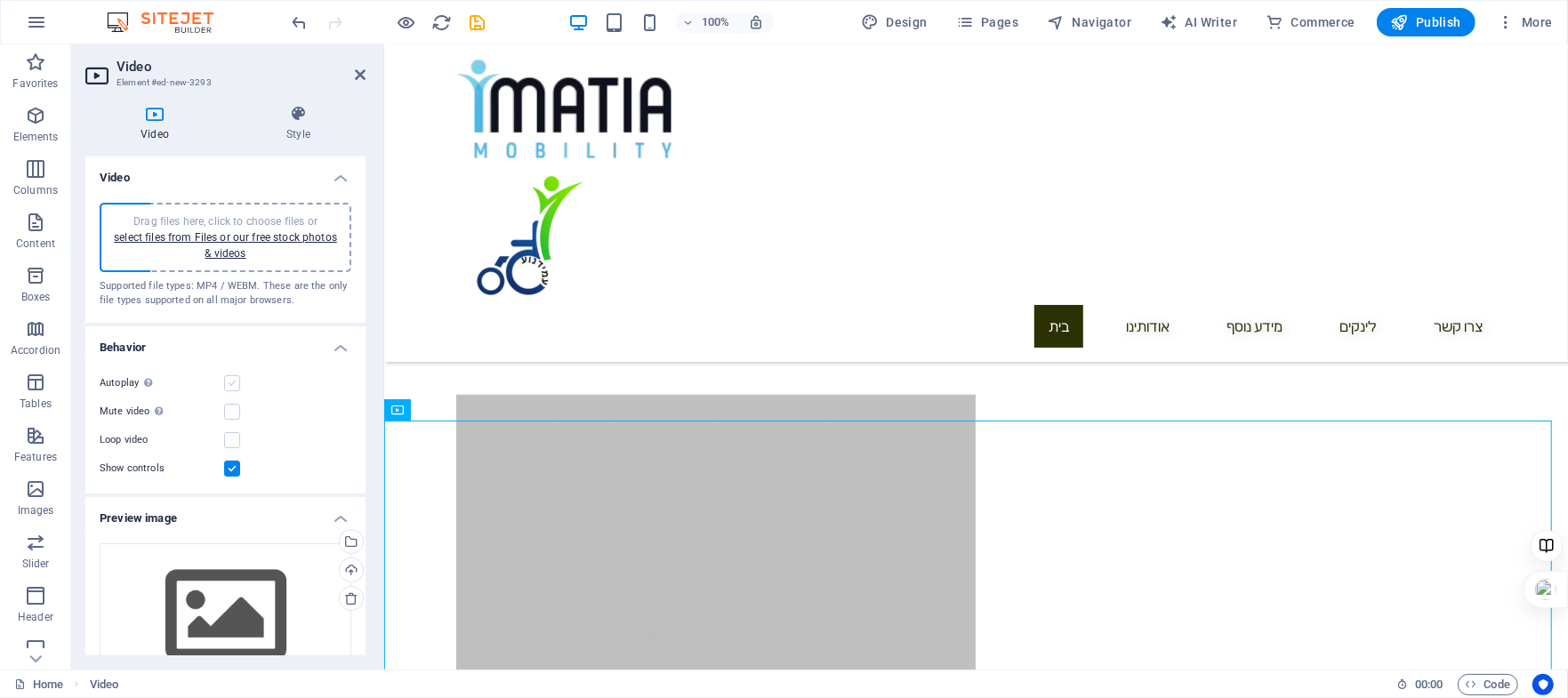 click at bounding box center [232, 383] 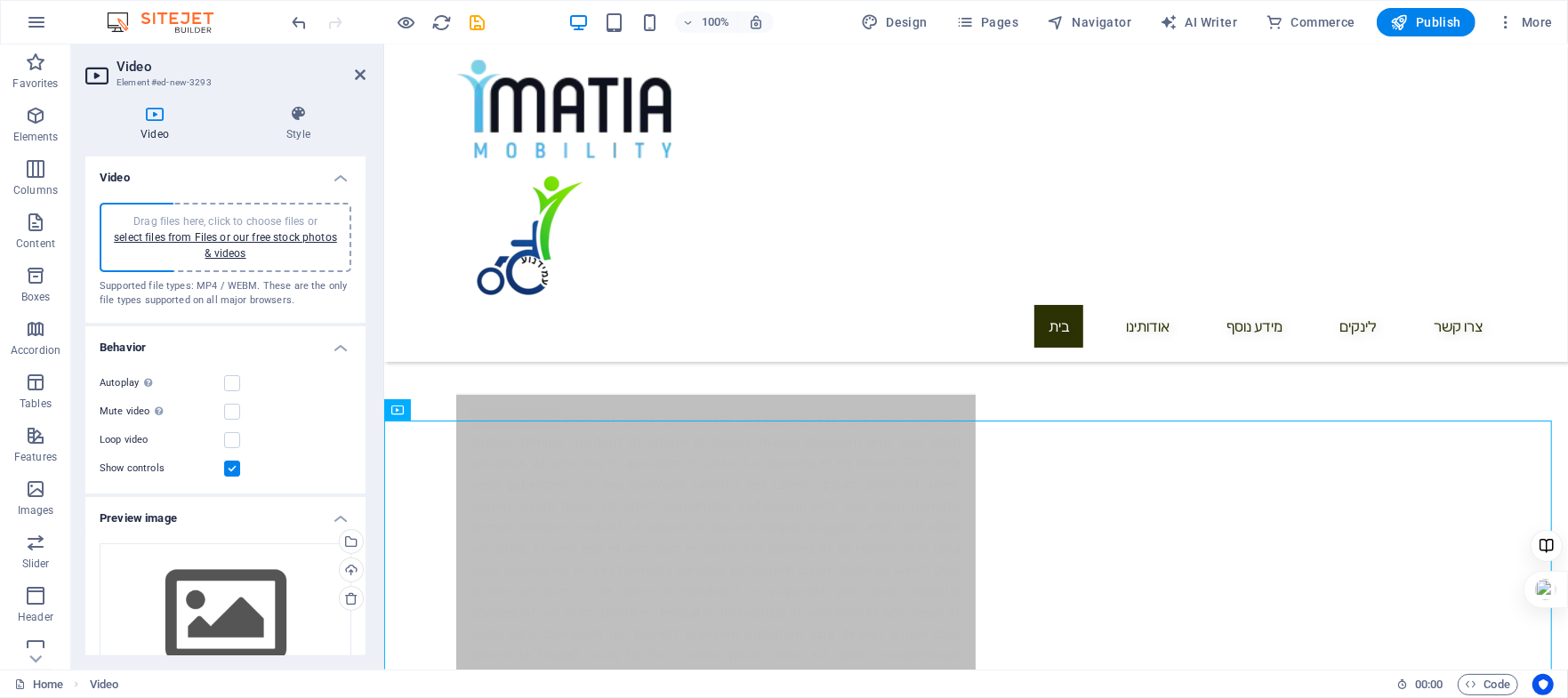 scroll, scrollTop: 222, scrollLeft: 0, axis: vertical 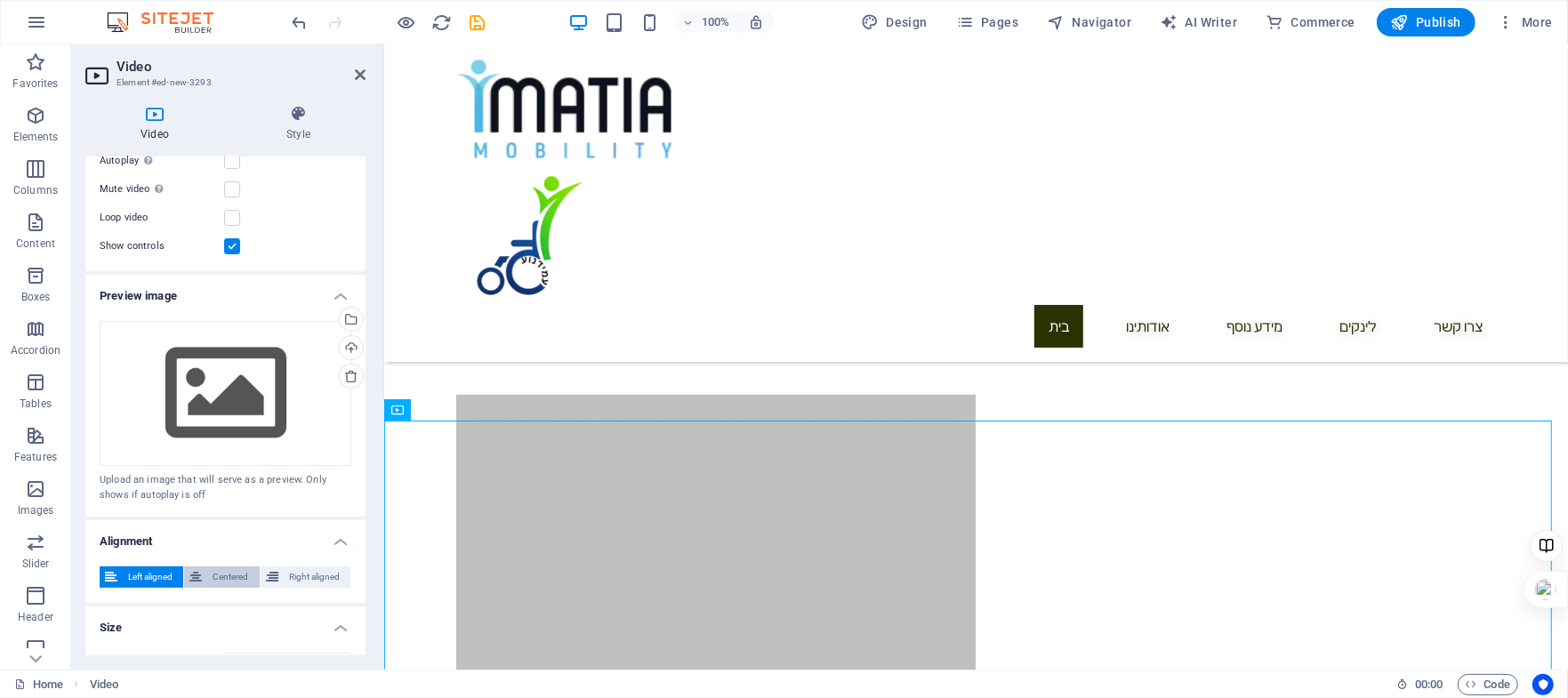 click at bounding box center (196, 577) 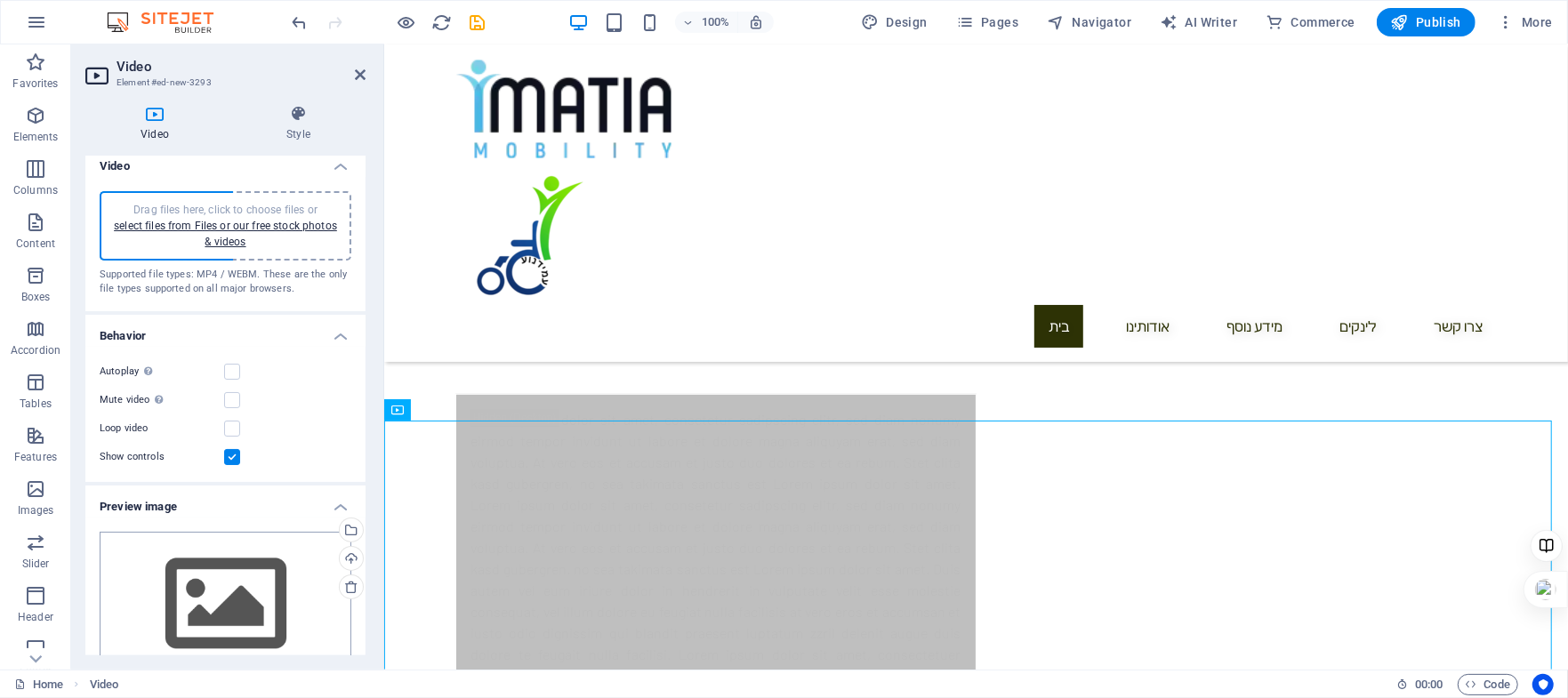scroll, scrollTop: 0, scrollLeft: 0, axis: both 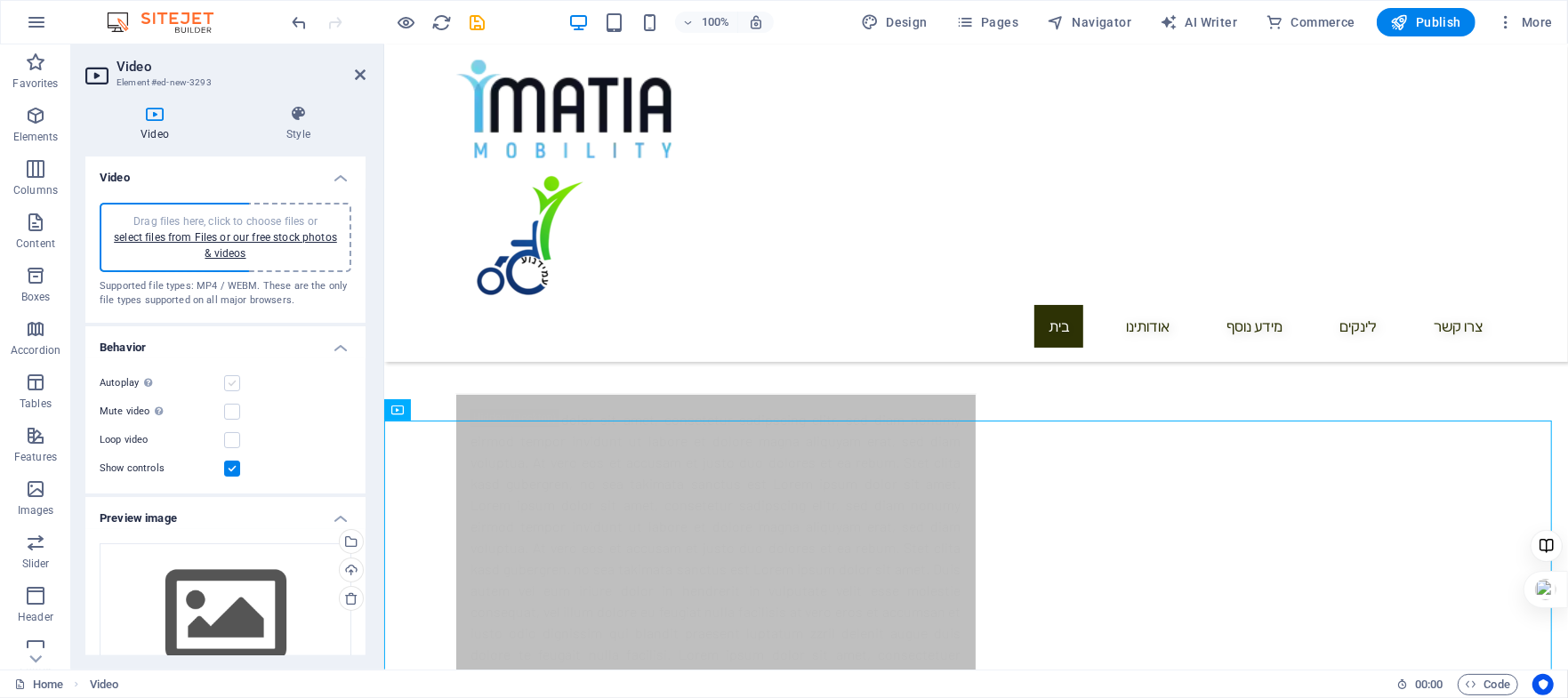 click at bounding box center [232, 383] 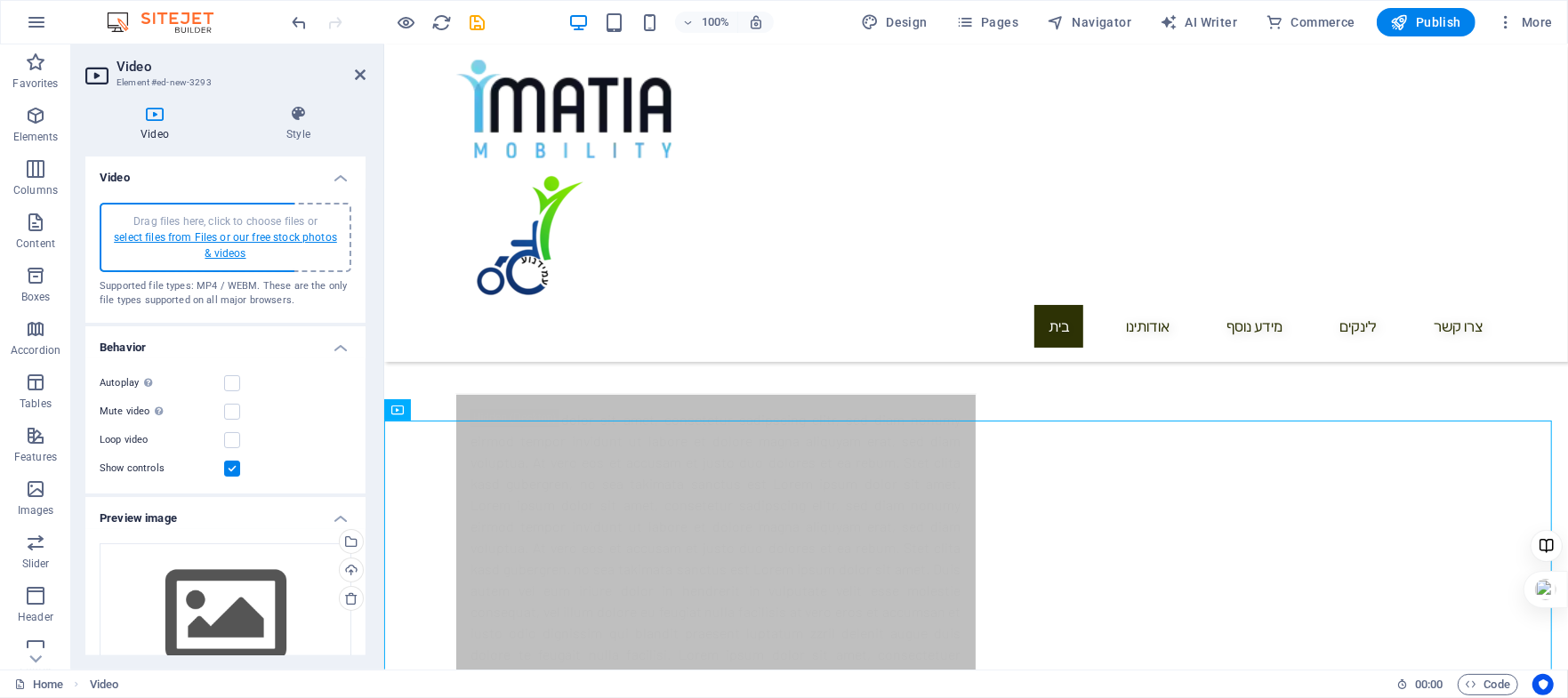 click on "select files from Files or our free stock photos & videos" at bounding box center (225, 245) 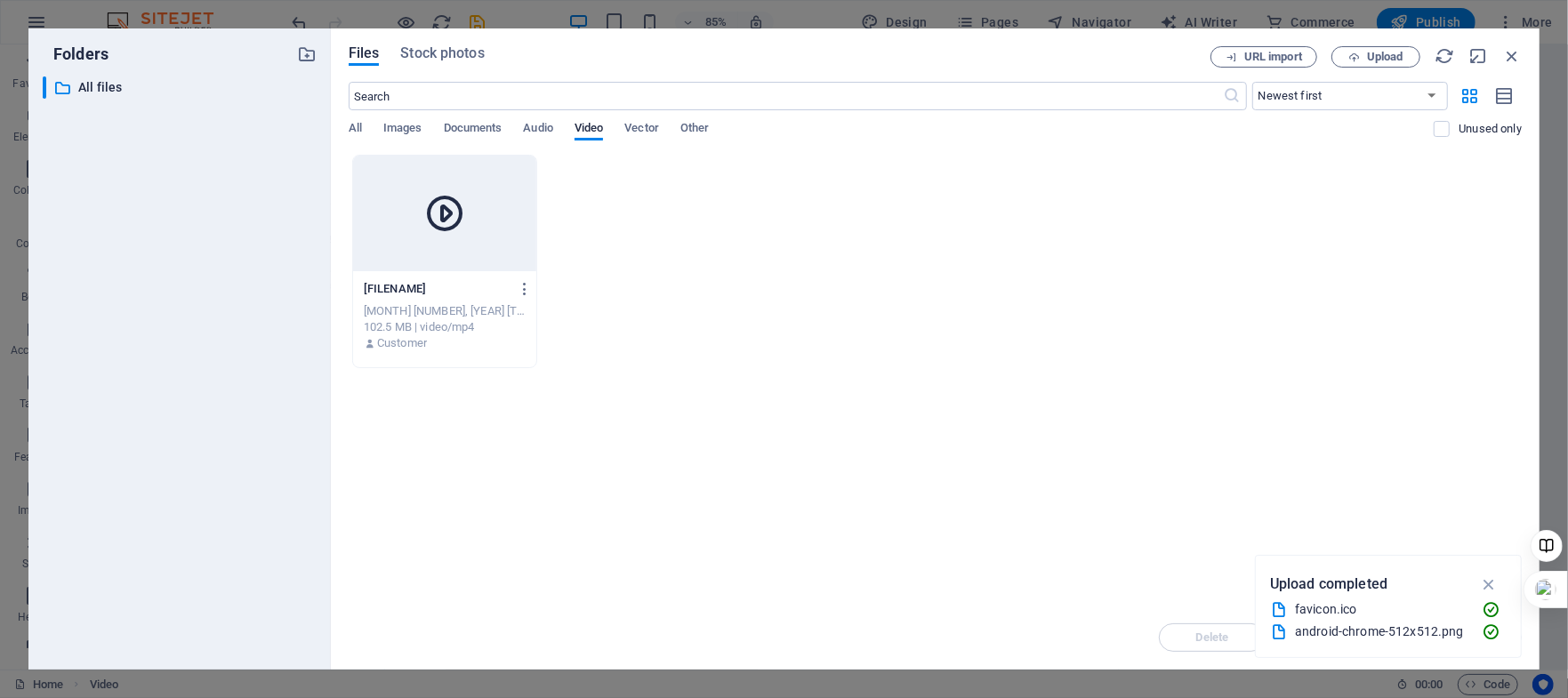 click at bounding box center [445, 213] 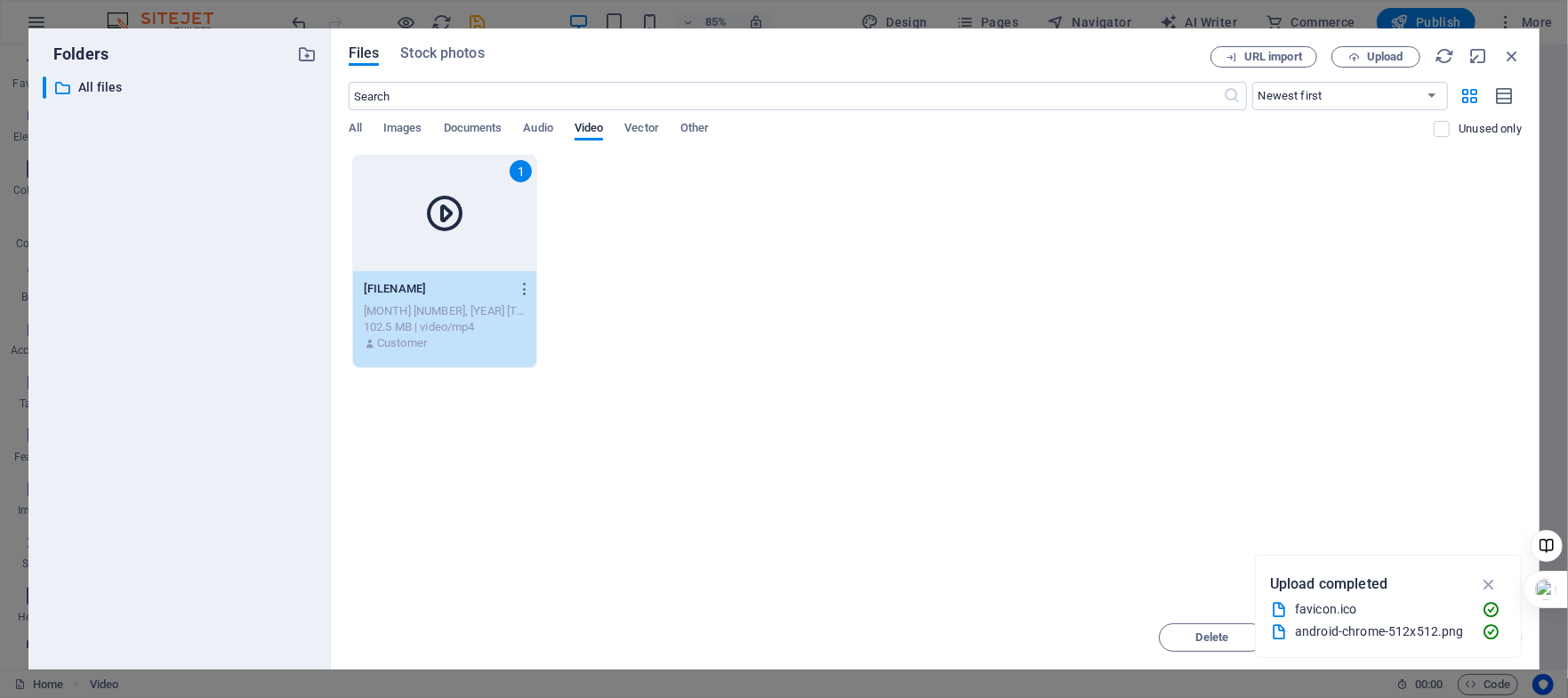click on "1" at bounding box center (445, 213) 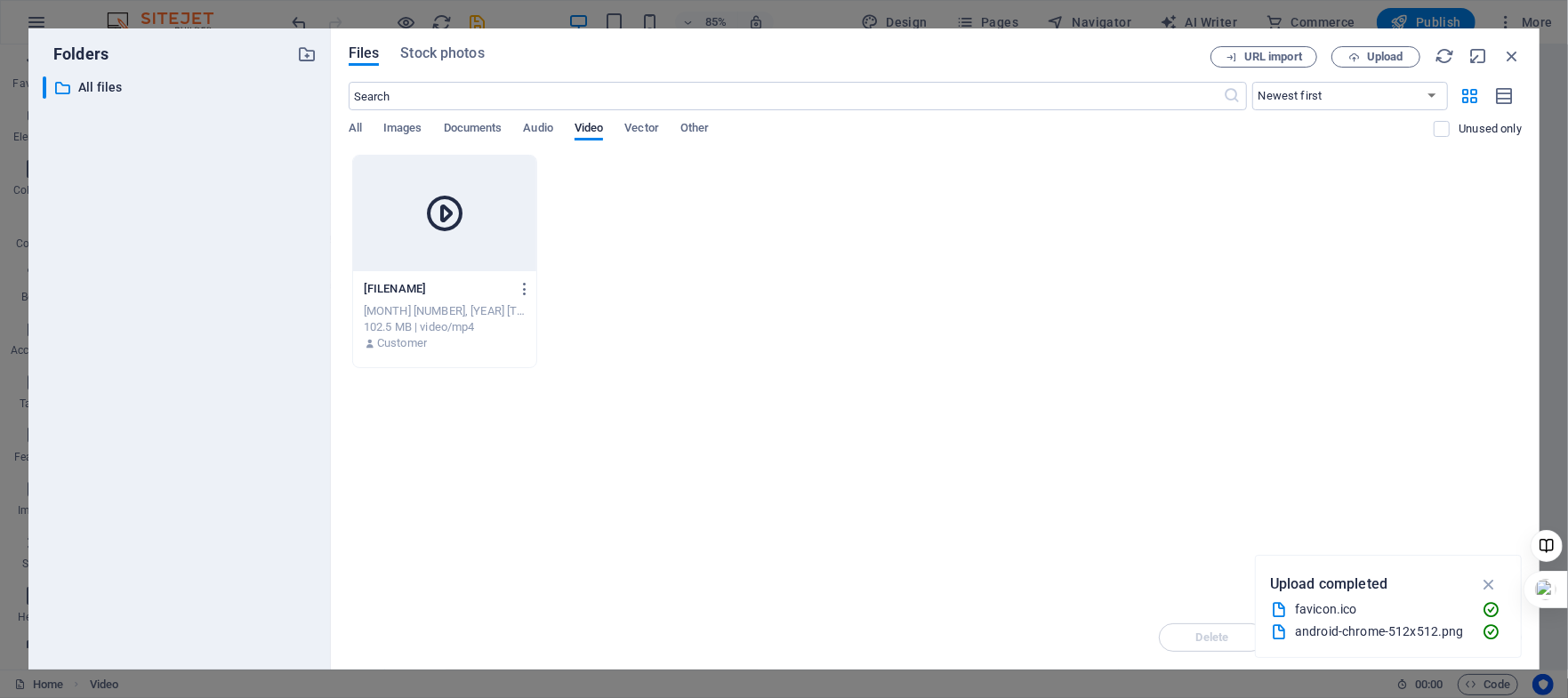 click at bounding box center [445, 213] 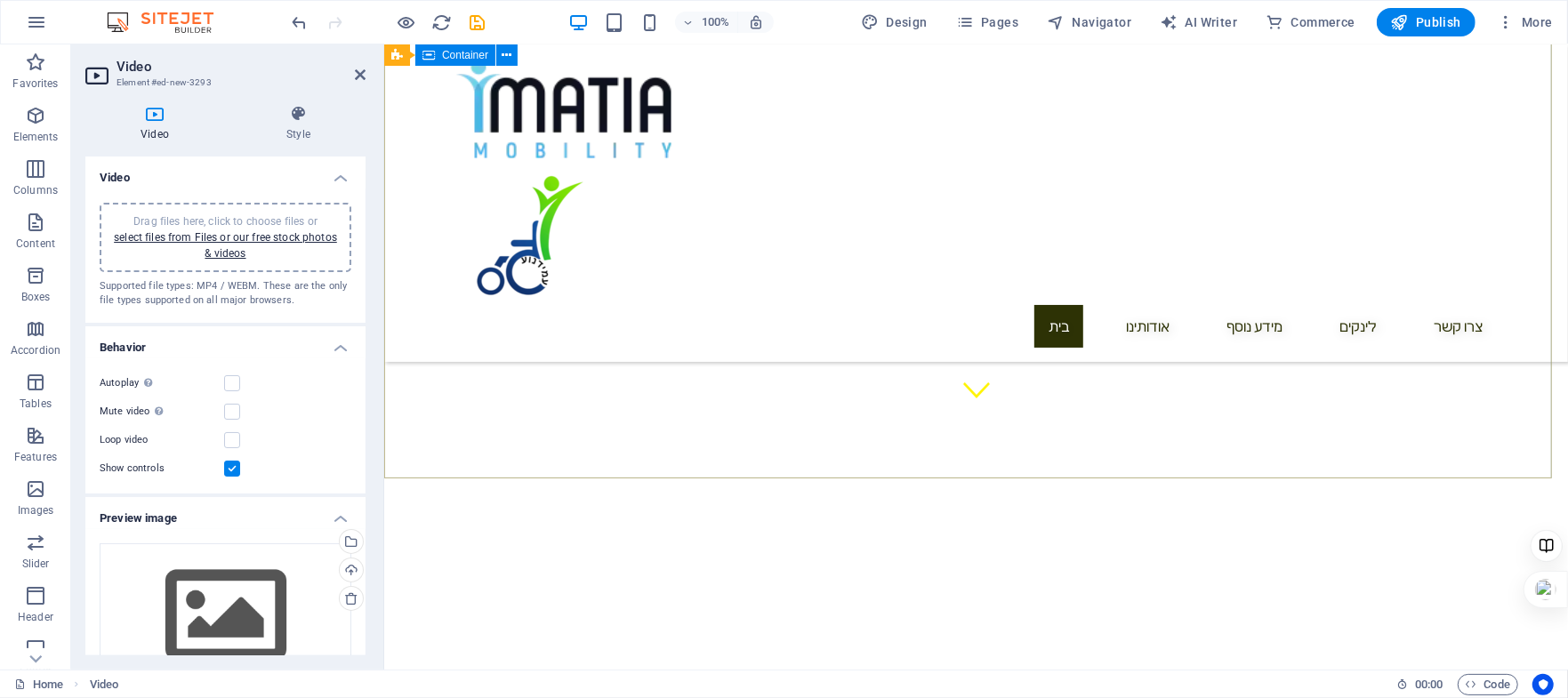 scroll, scrollTop: 222, scrollLeft: 0, axis: vertical 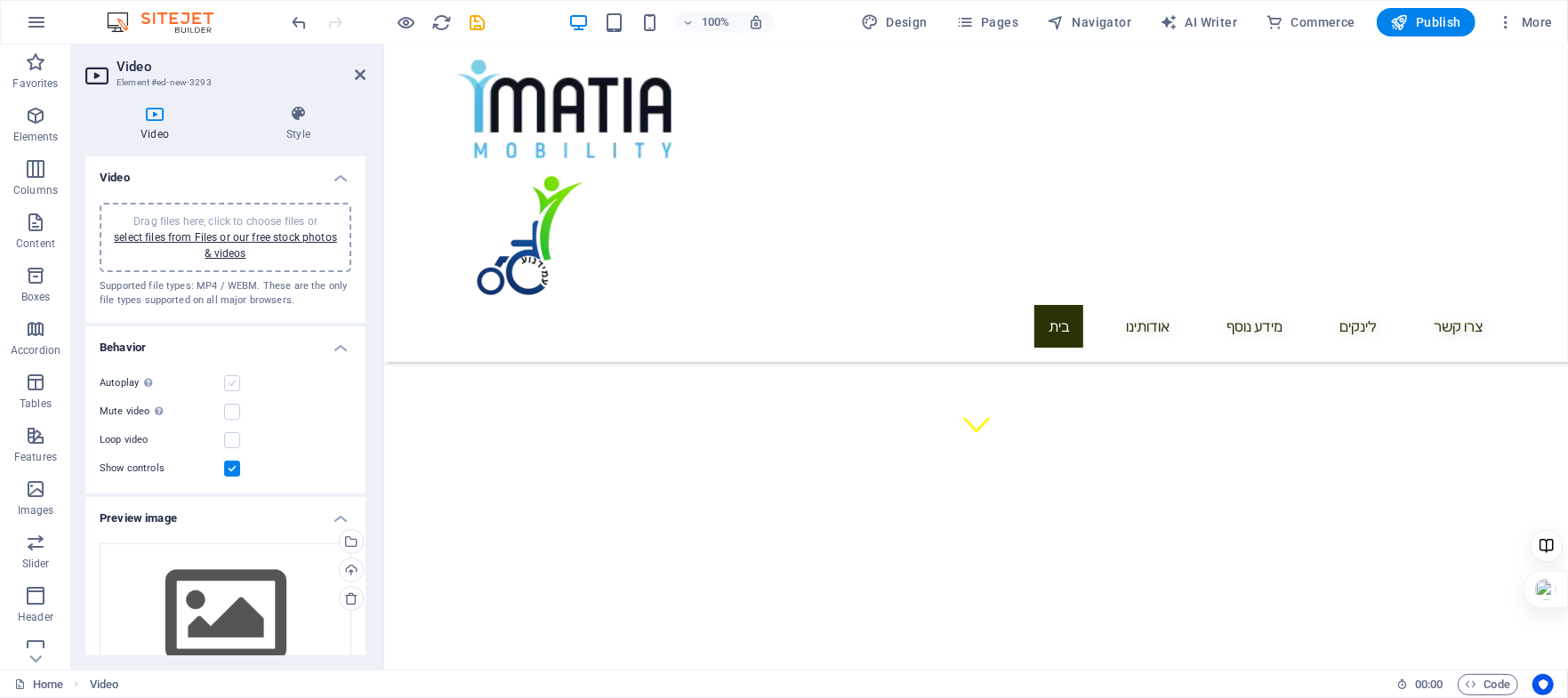 click at bounding box center [232, 383] 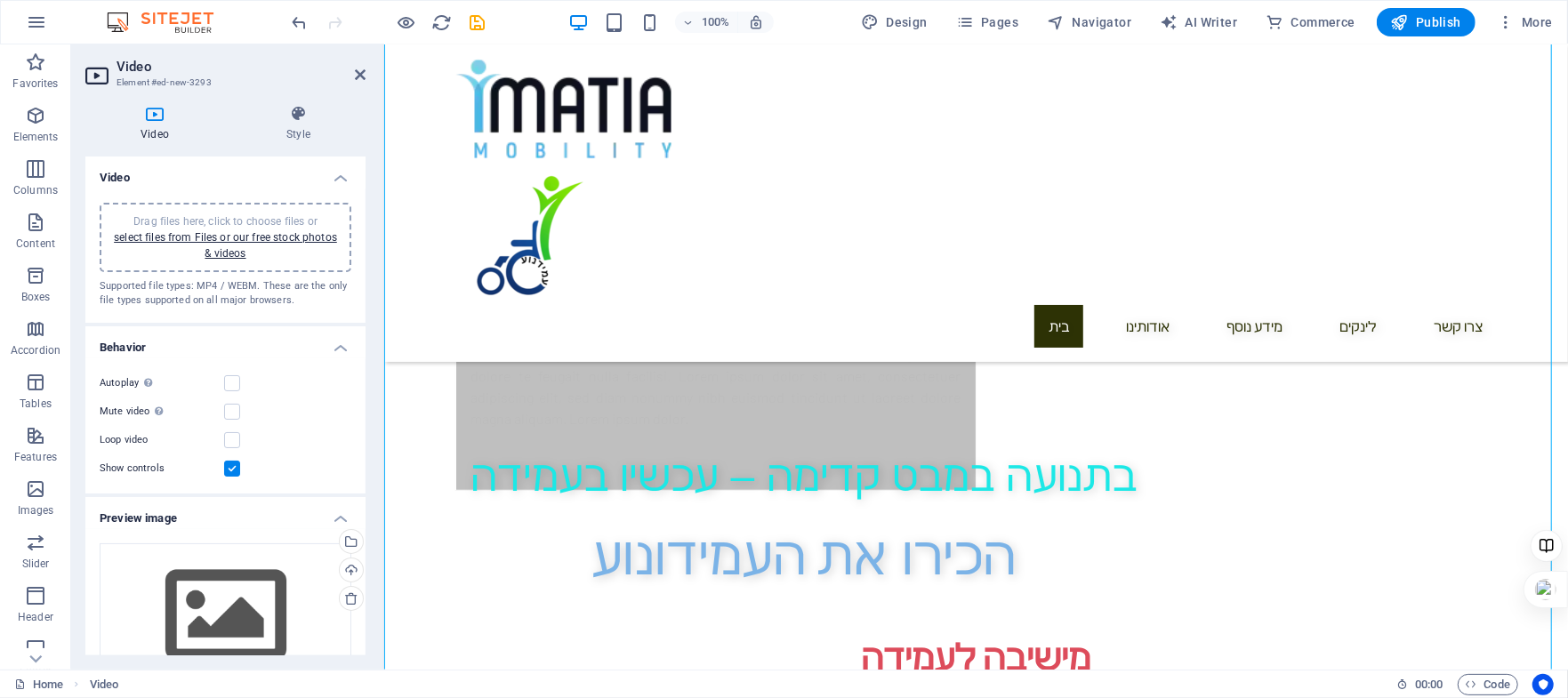 scroll, scrollTop: 946, scrollLeft: 0, axis: vertical 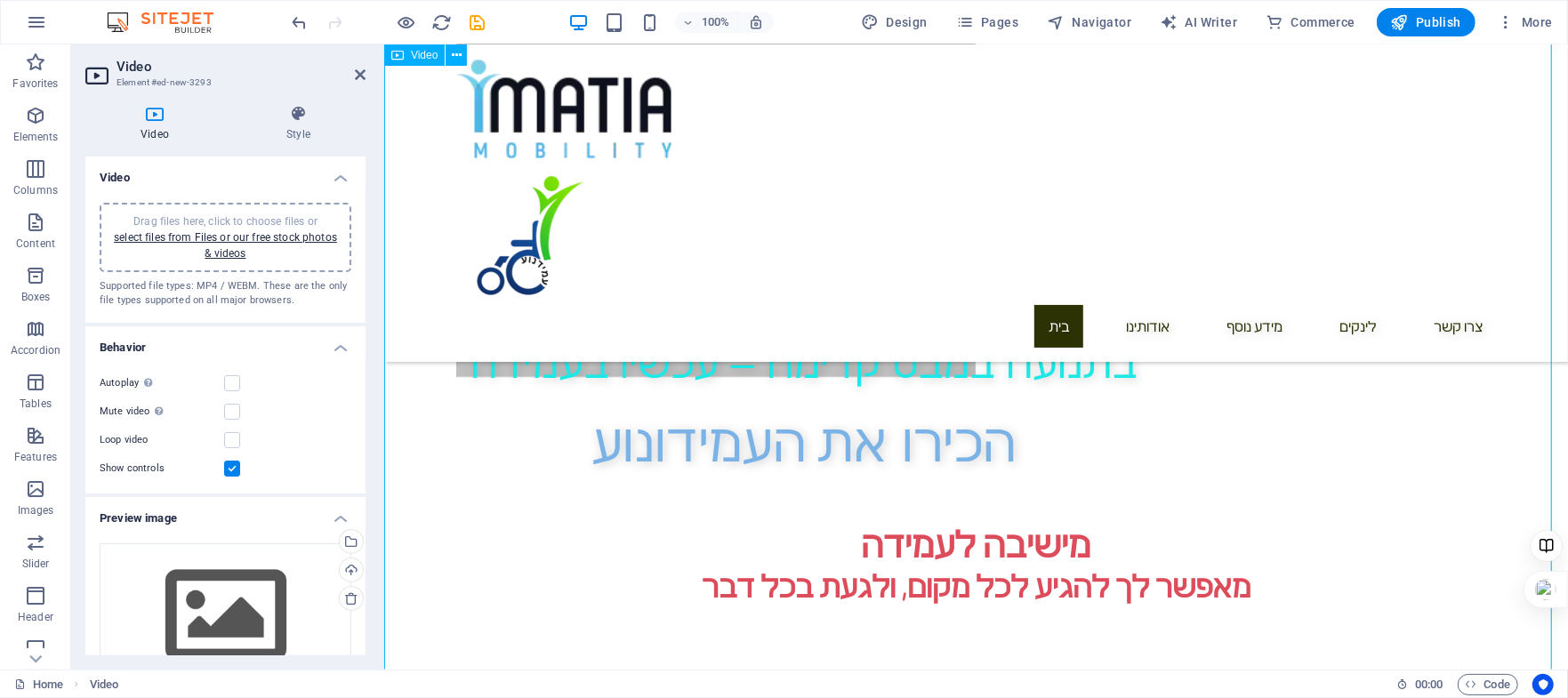 click at bounding box center [975, 983] 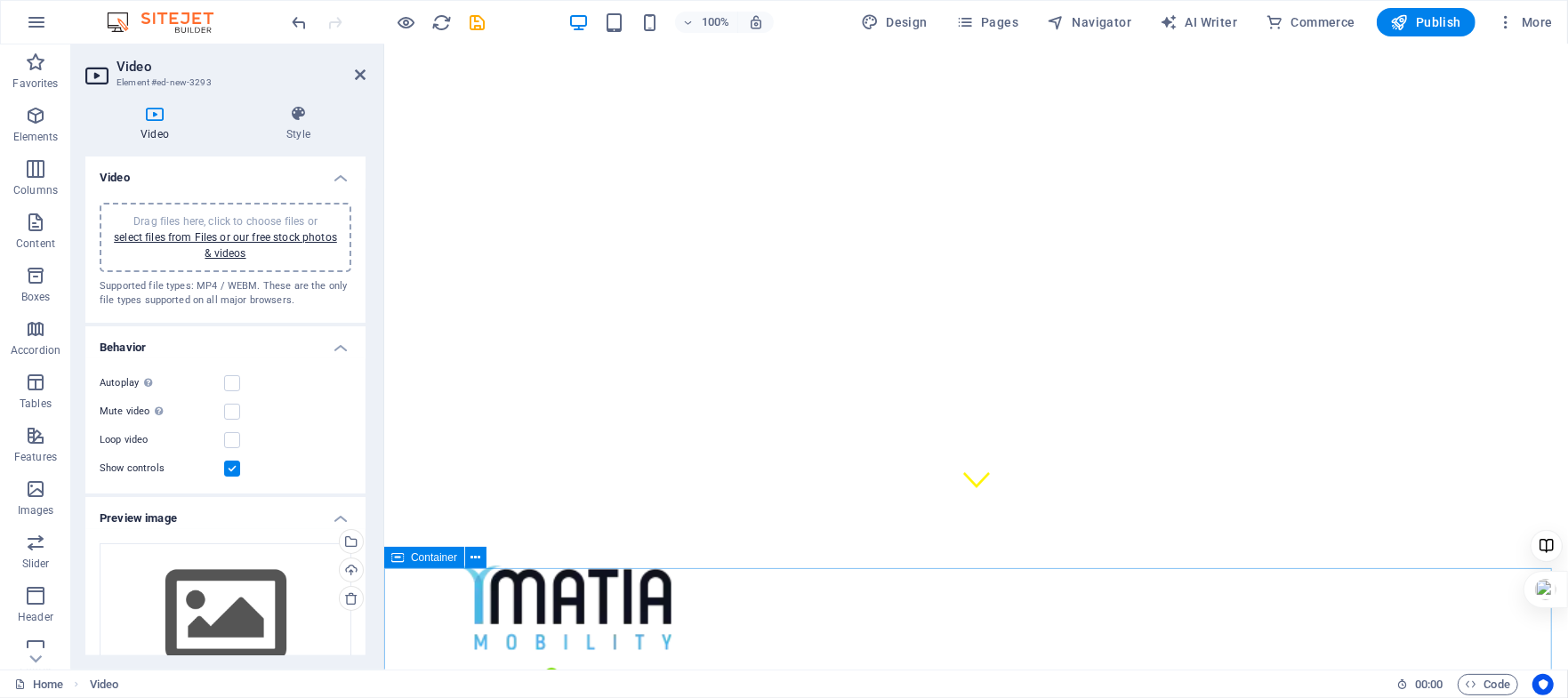 scroll, scrollTop: 0, scrollLeft: 0, axis: both 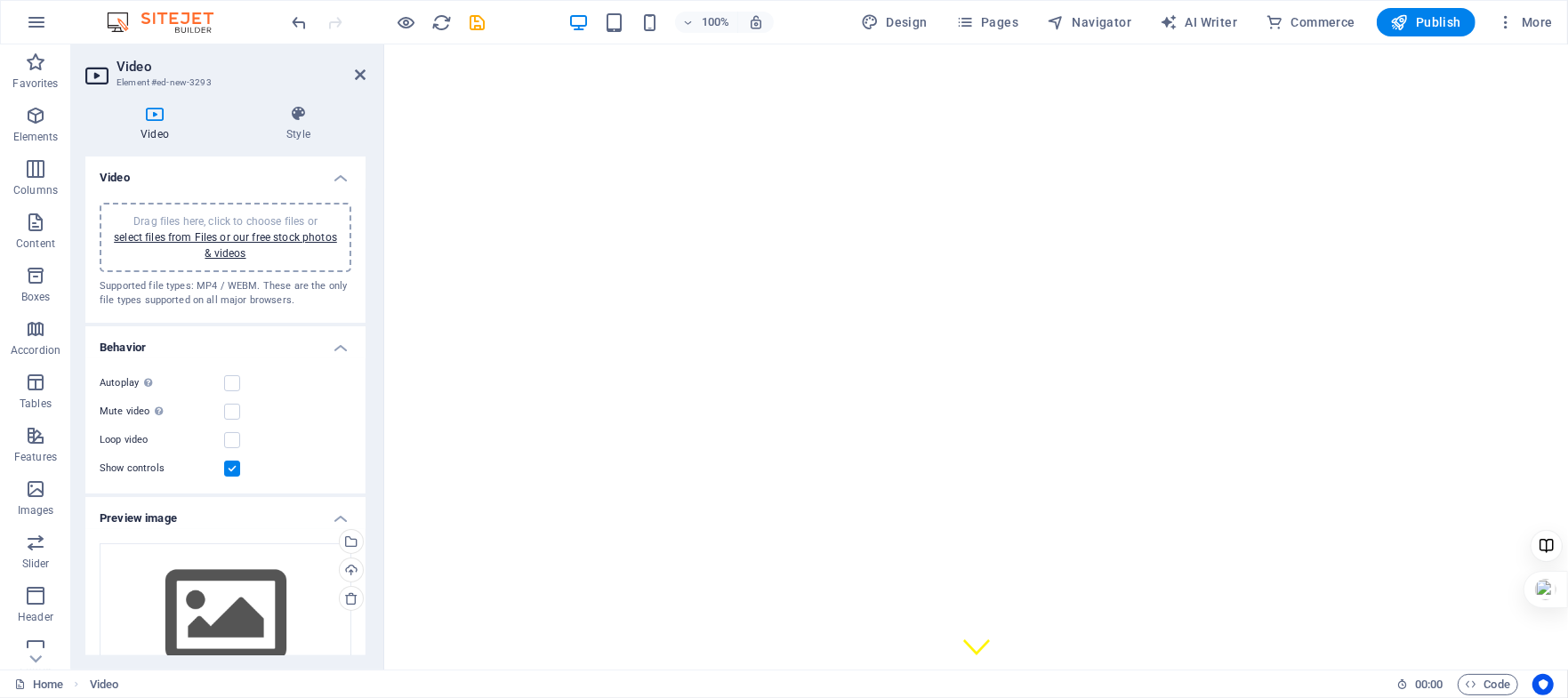 click at bounding box center [155, 114] 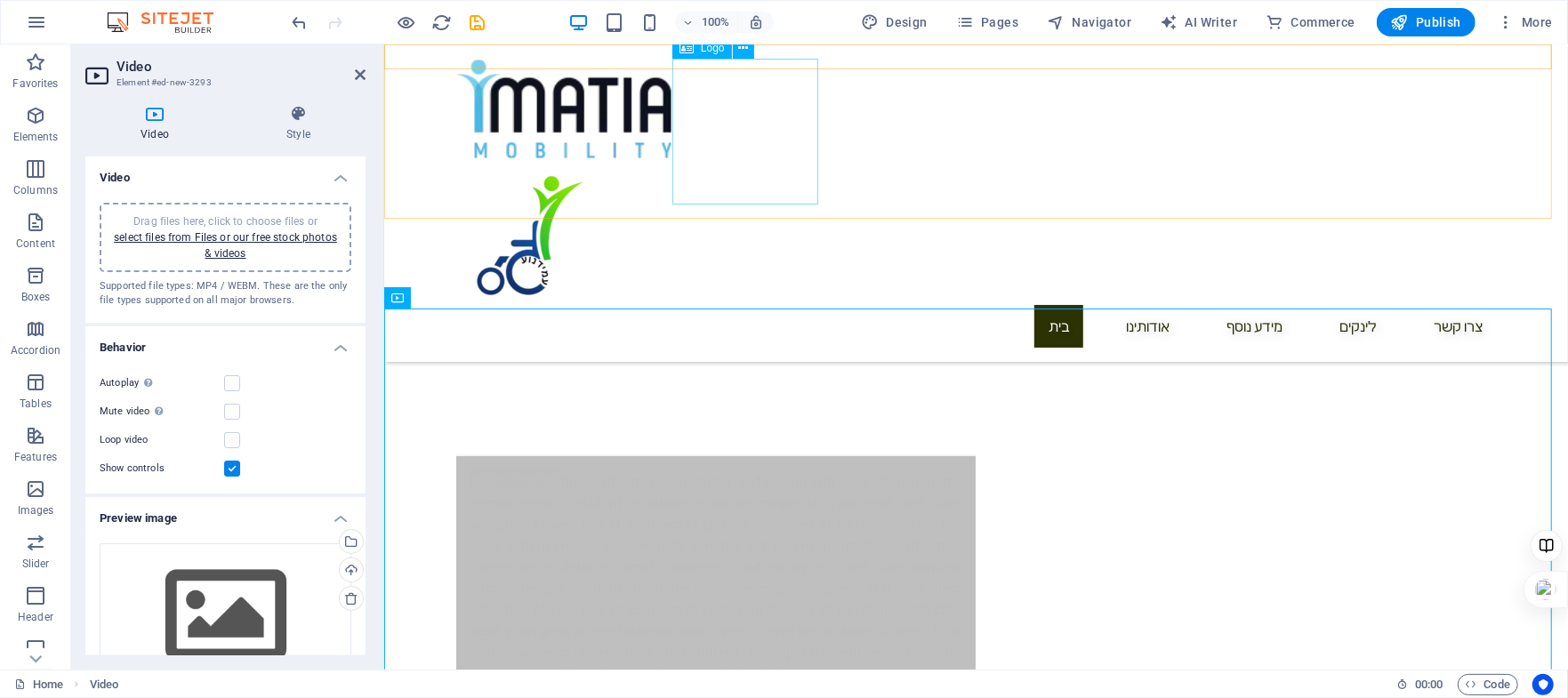 scroll, scrollTop: 333, scrollLeft: 0, axis: vertical 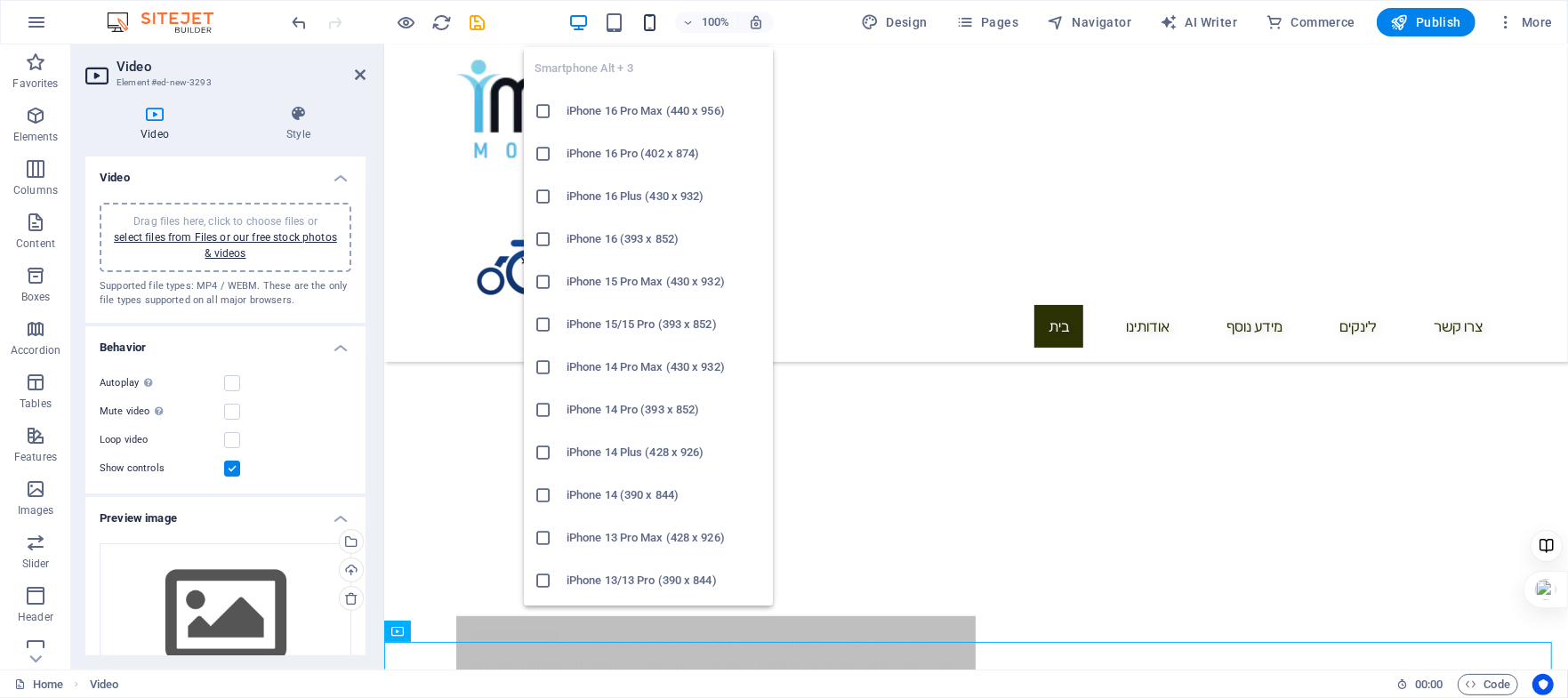 click at bounding box center (649, 22) 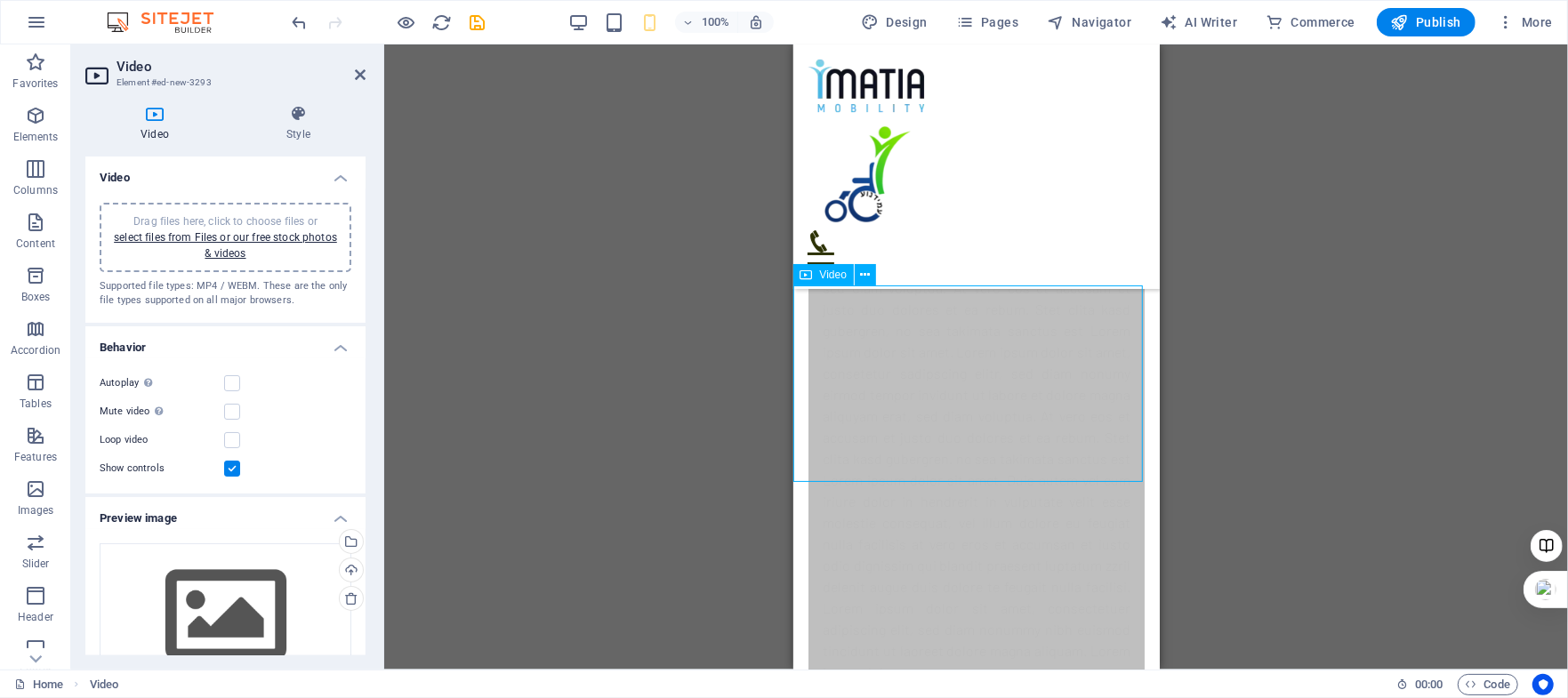 scroll, scrollTop: 778, scrollLeft: 0, axis: vertical 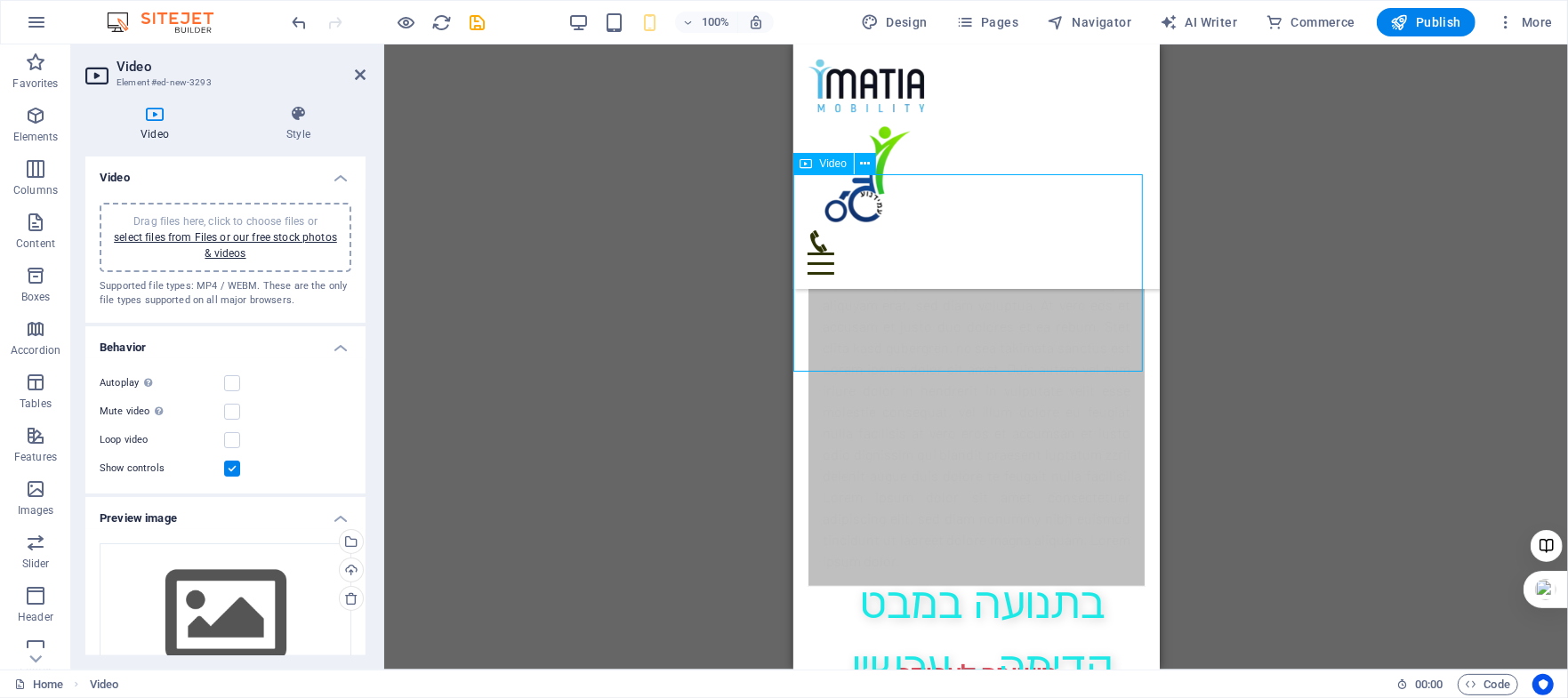 click at bounding box center [976, 905] 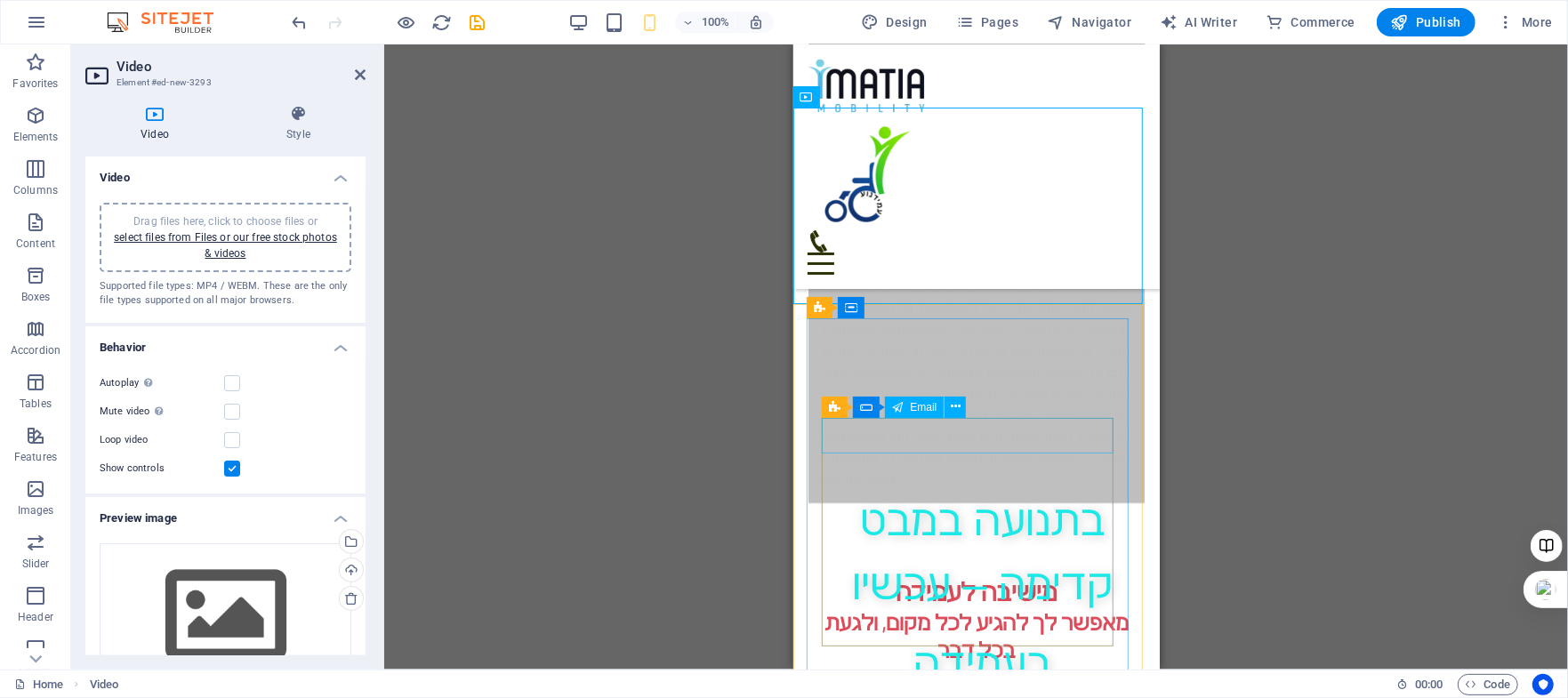 scroll, scrollTop: 888, scrollLeft: 0, axis: vertical 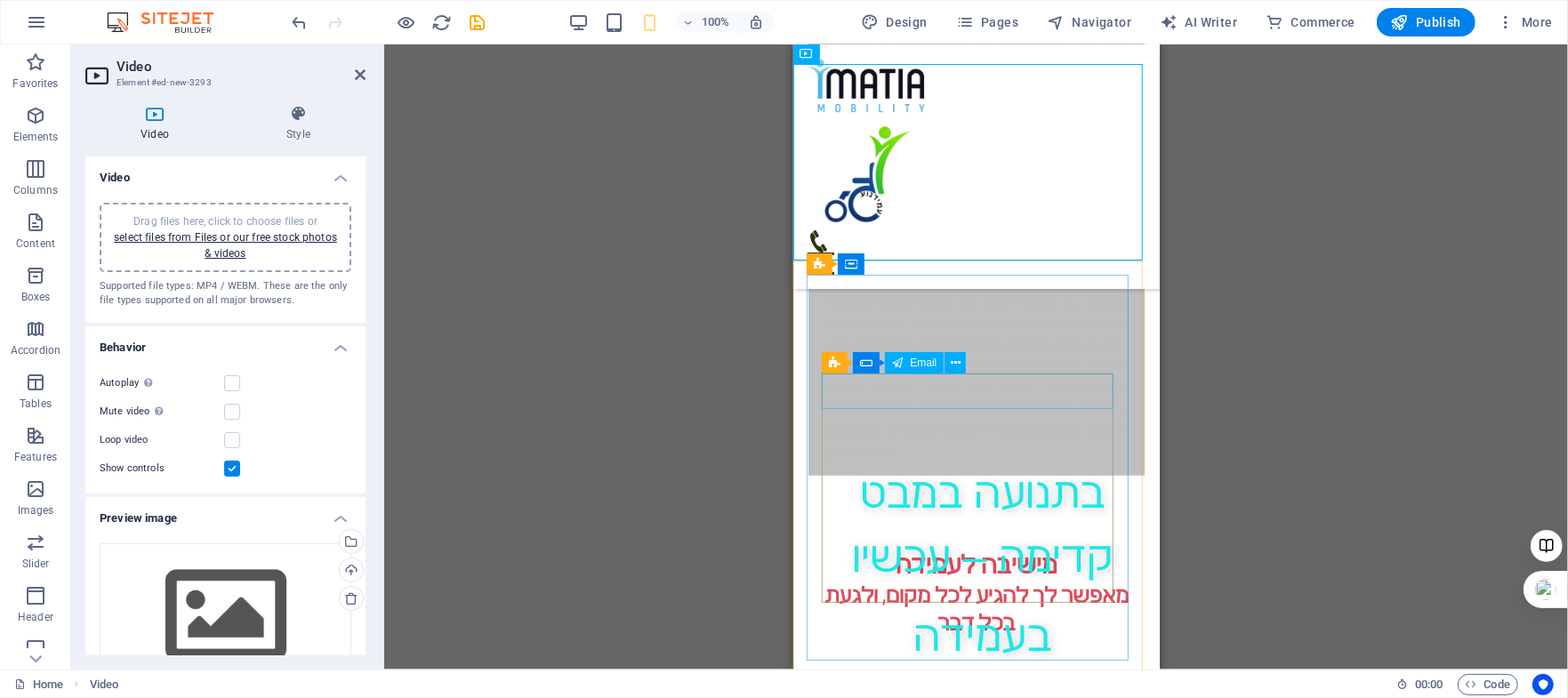 click 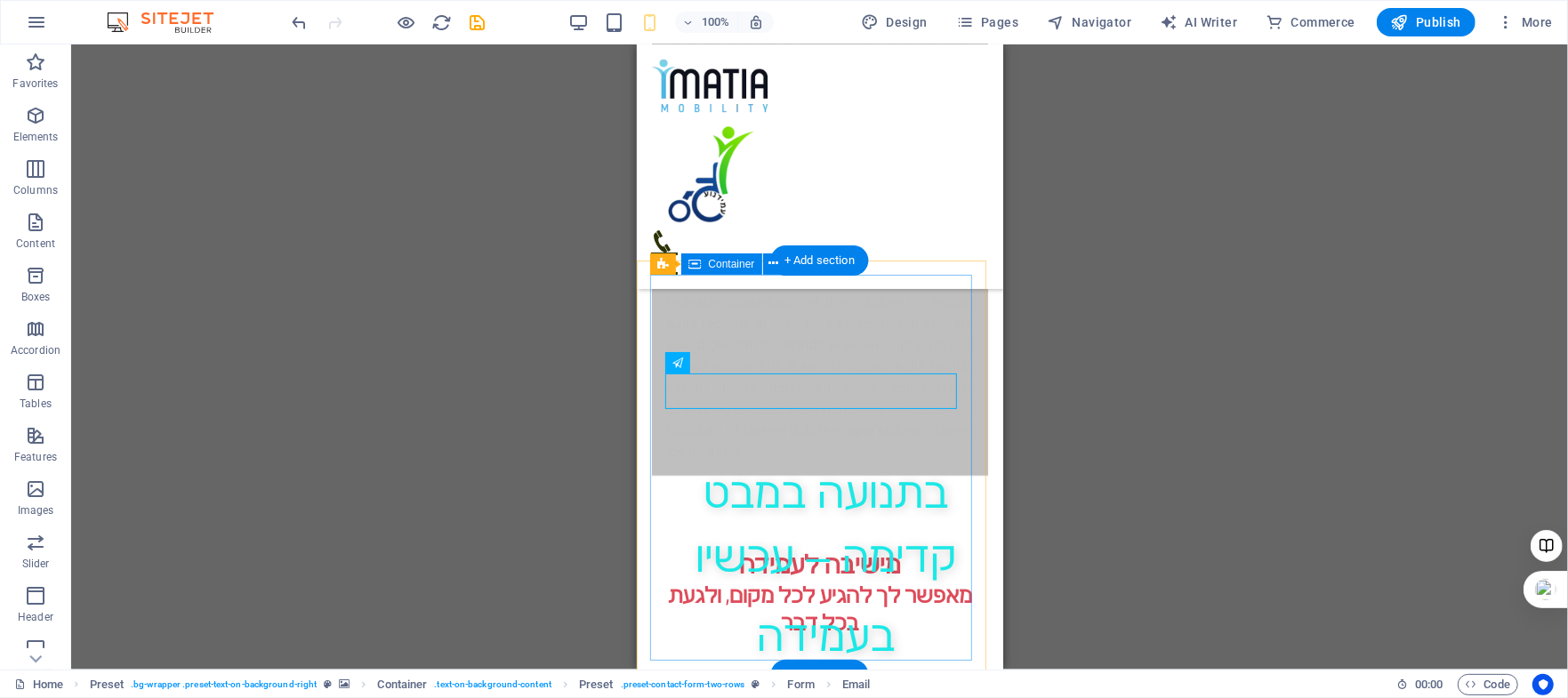 click on "למידע נוסף, השאירו פרטים   I have read and understand the privacy policy. Unreadable? Load new Subscribe now" at bounding box center [819, 1616] 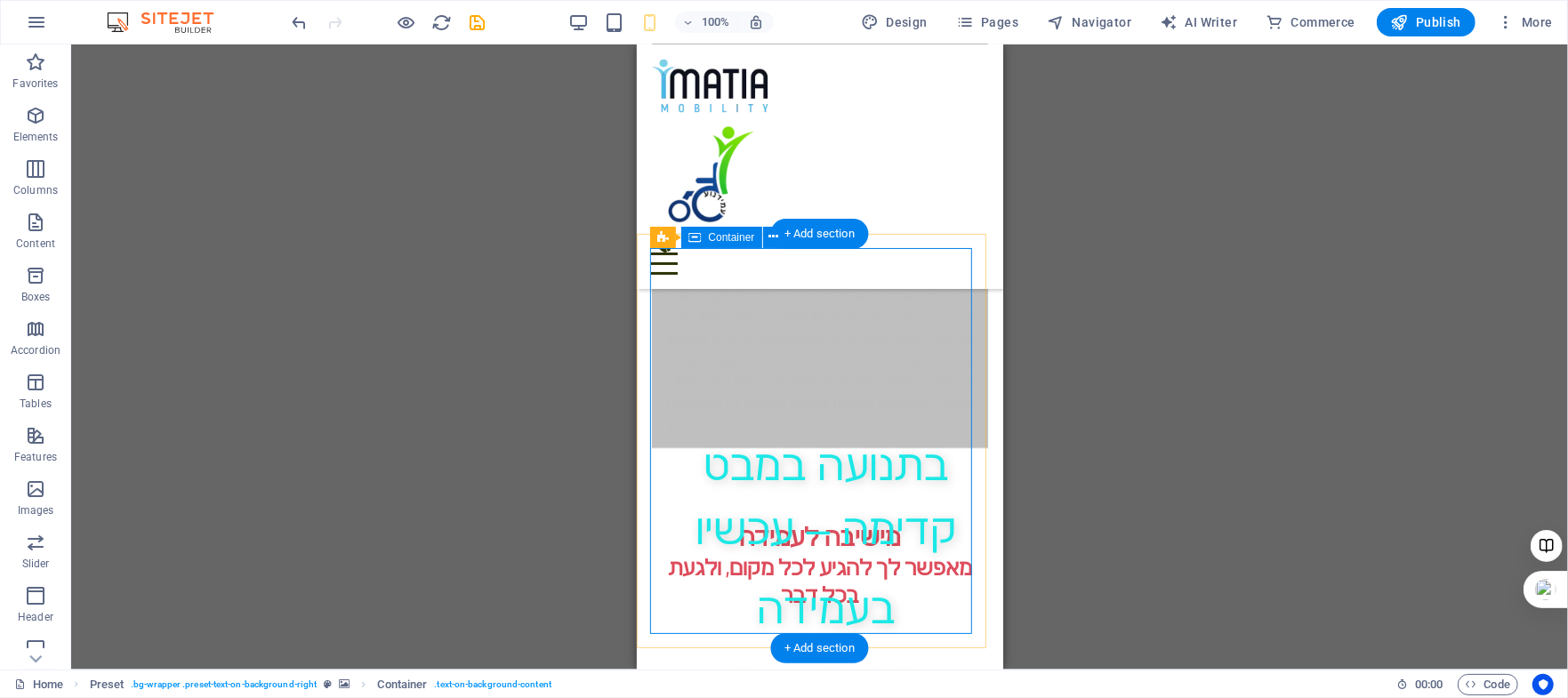 scroll, scrollTop: 888, scrollLeft: 0, axis: vertical 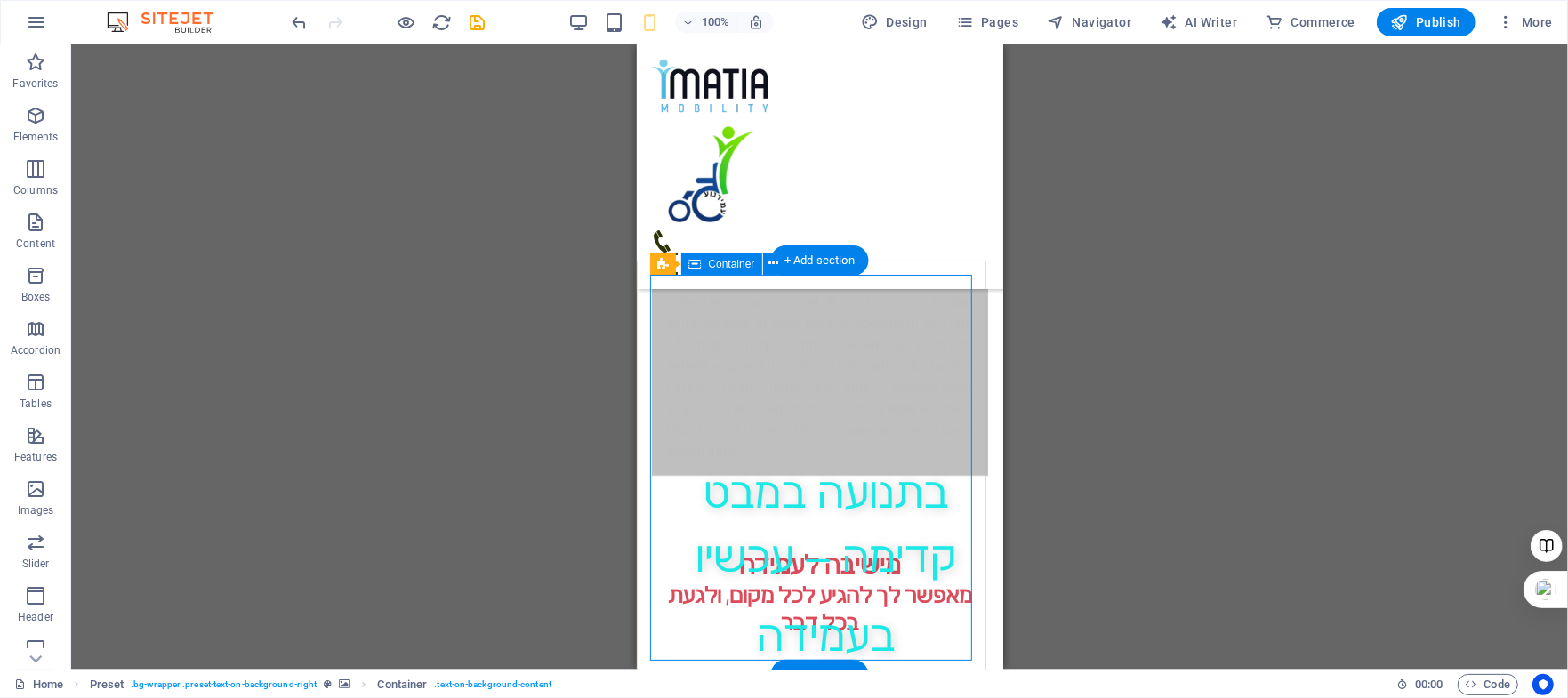 click on "למידע נוסף, השאירו פרטים   I have read and understand the privacy policy. Unreadable? Load new Subscribe now" at bounding box center (819, 1616) 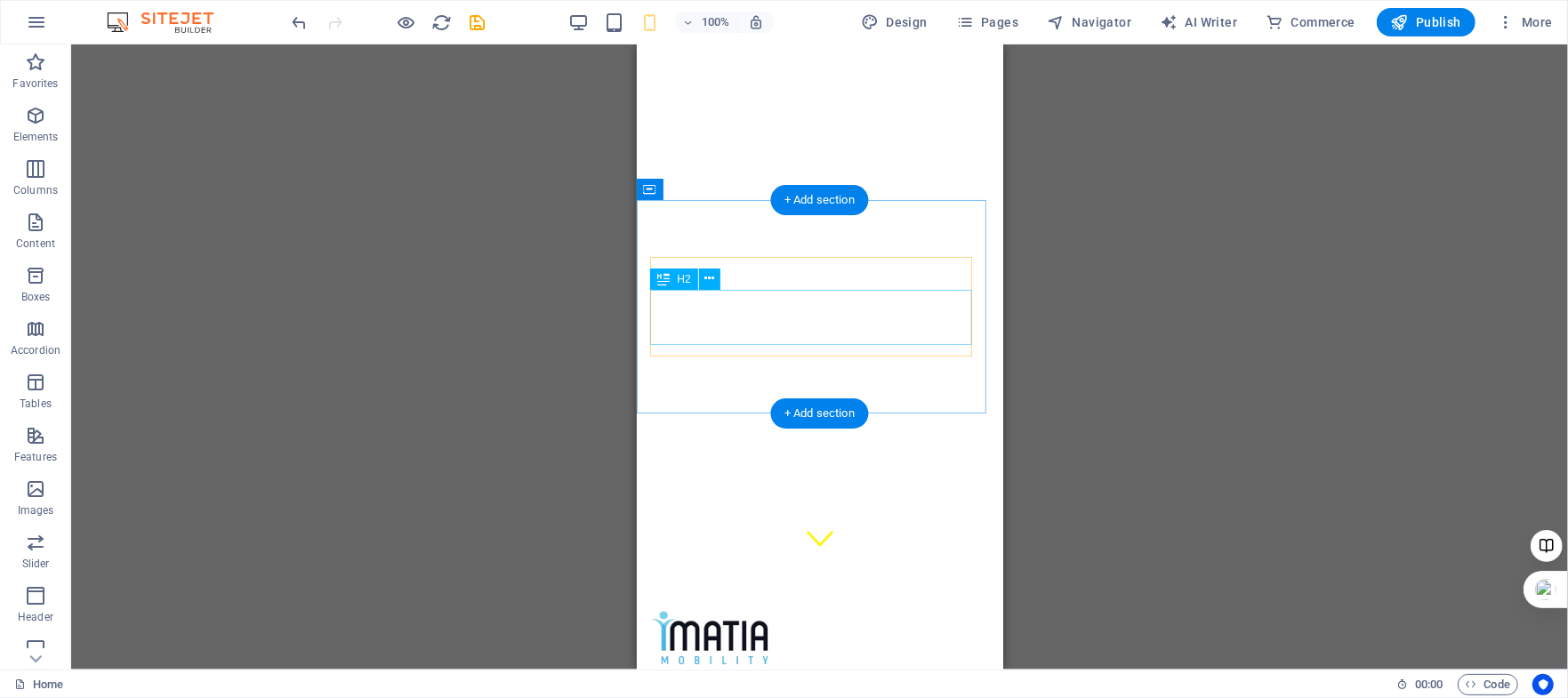 scroll, scrollTop: 0, scrollLeft: 0, axis: both 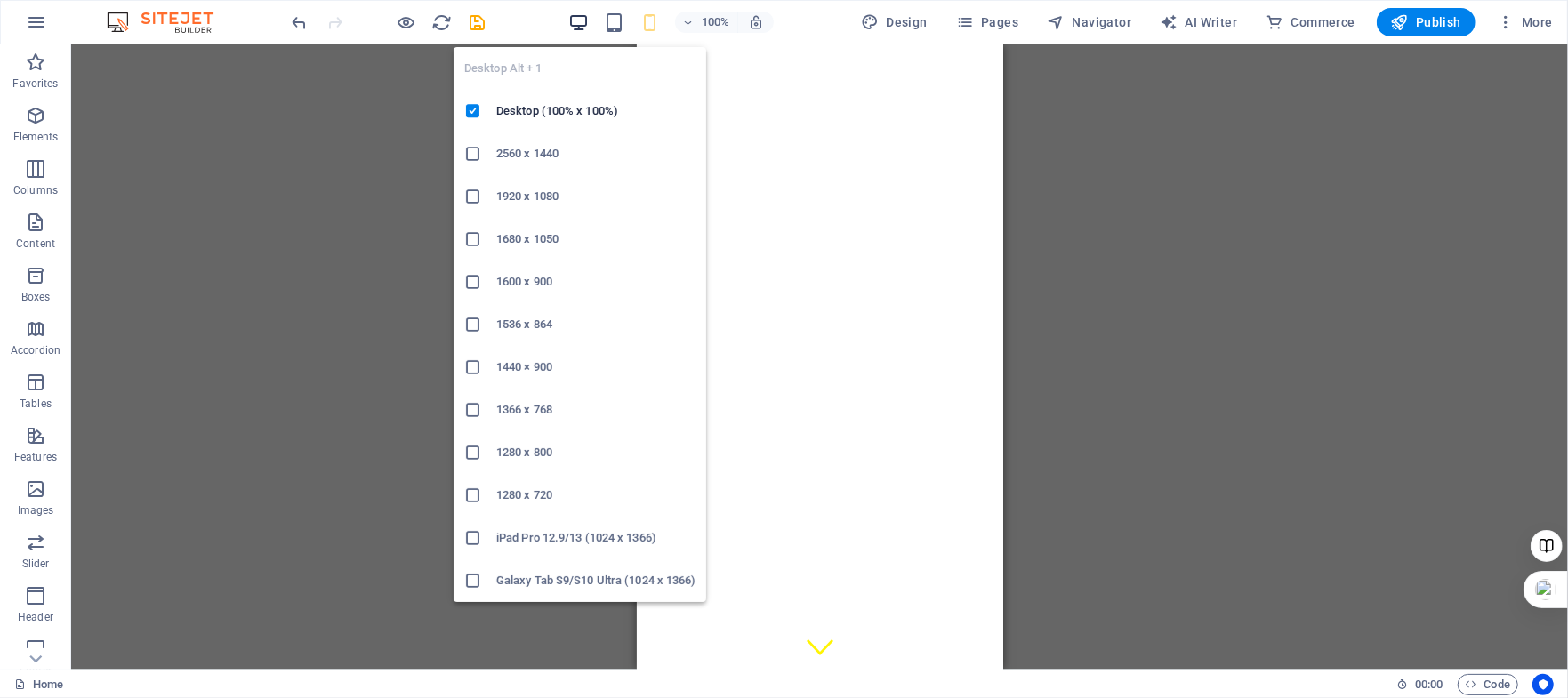 click at bounding box center (578, 22) 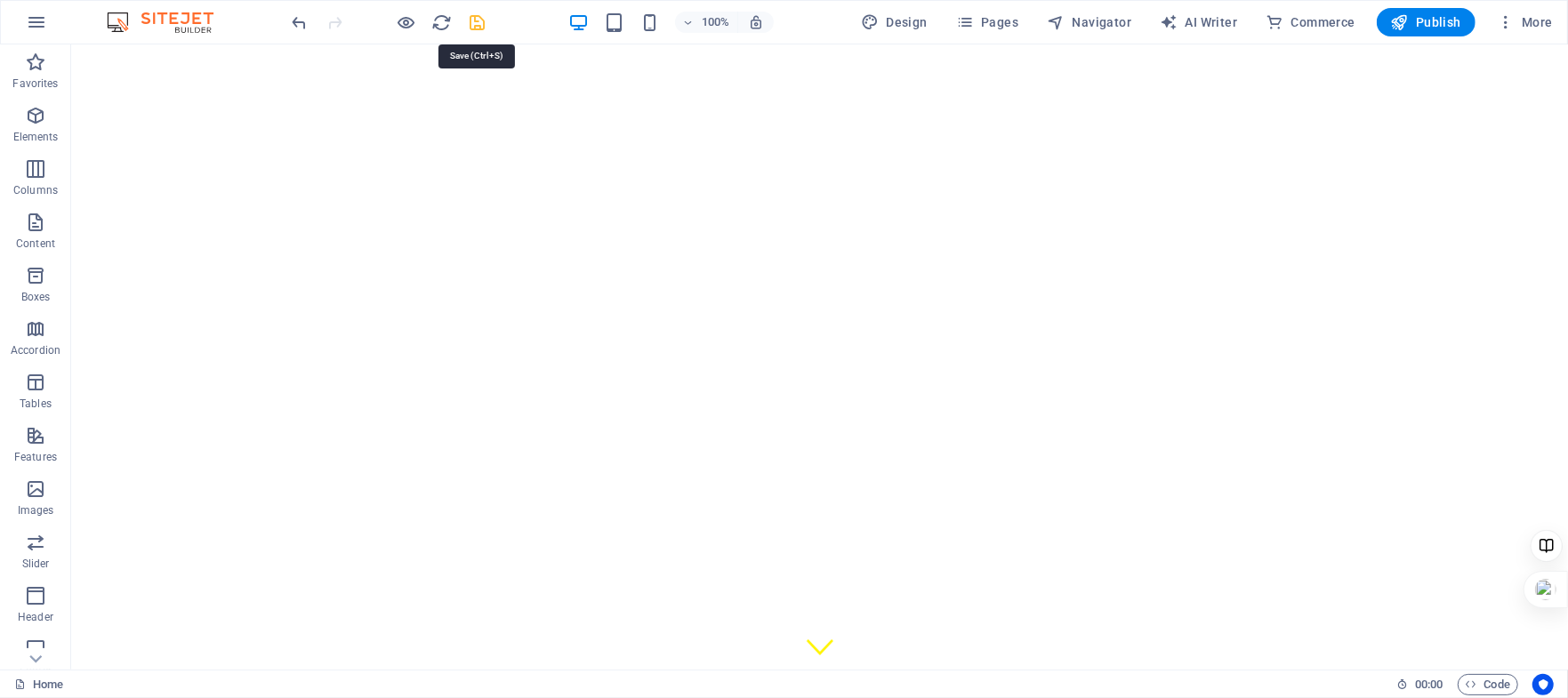 click at bounding box center (478, 22) 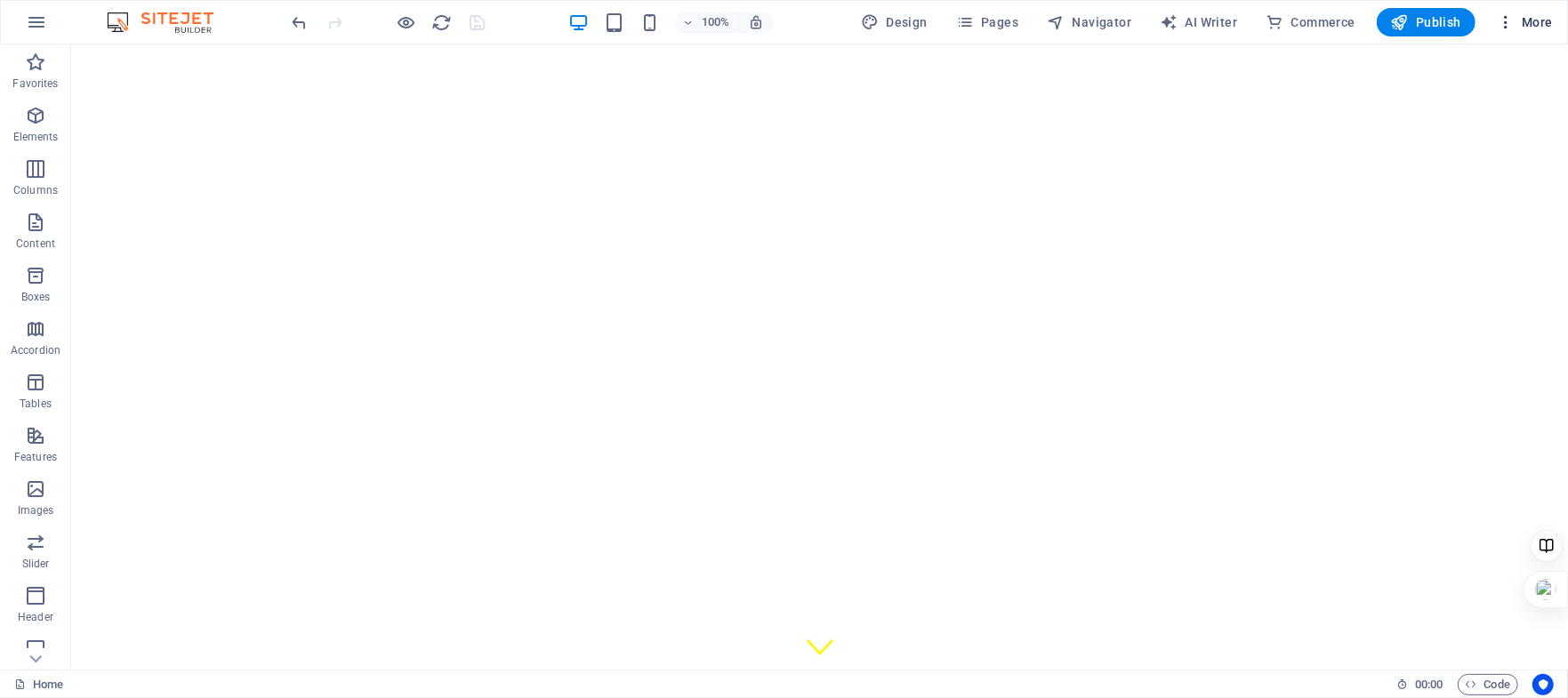 click on "More" at bounding box center (1524, 22) 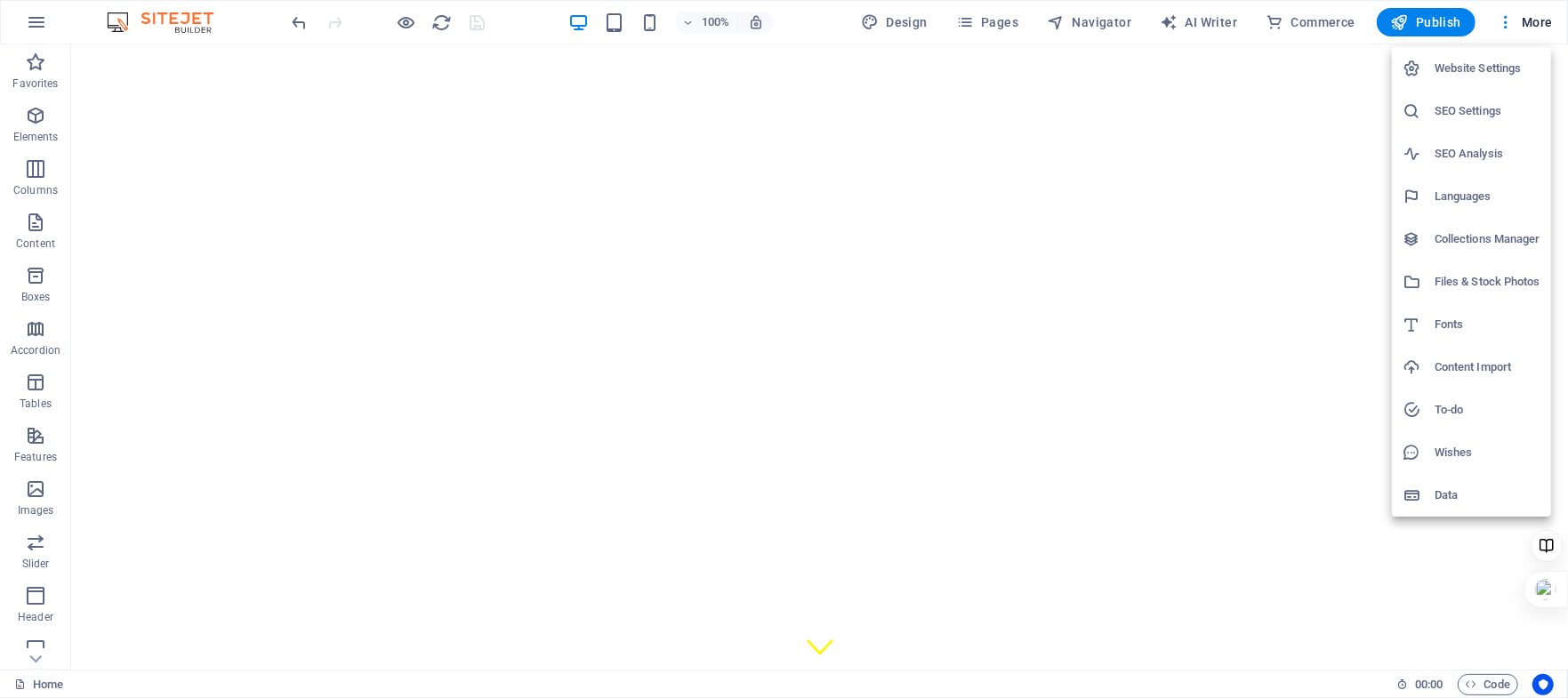 click on "Languages" at bounding box center [1487, 197] 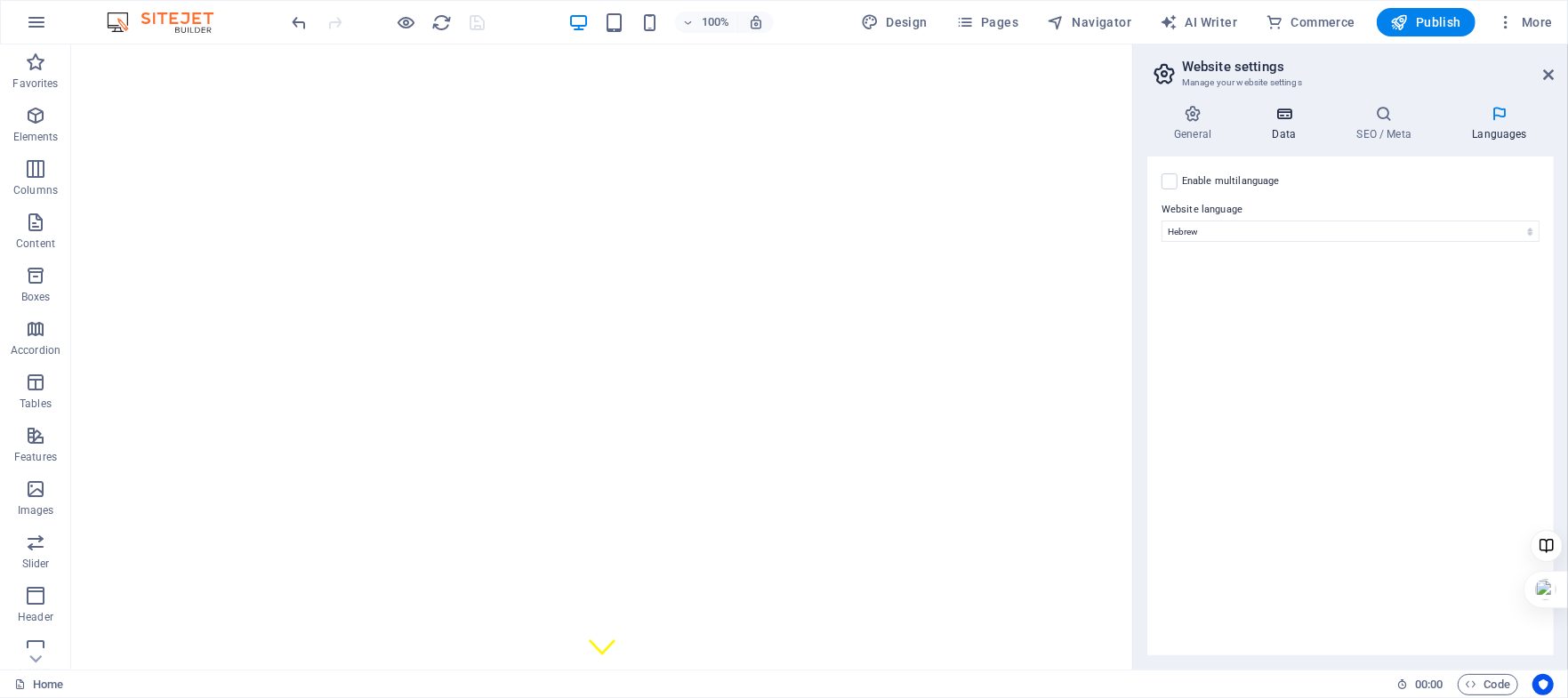click on "Data" at bounding box center (1287, 124) 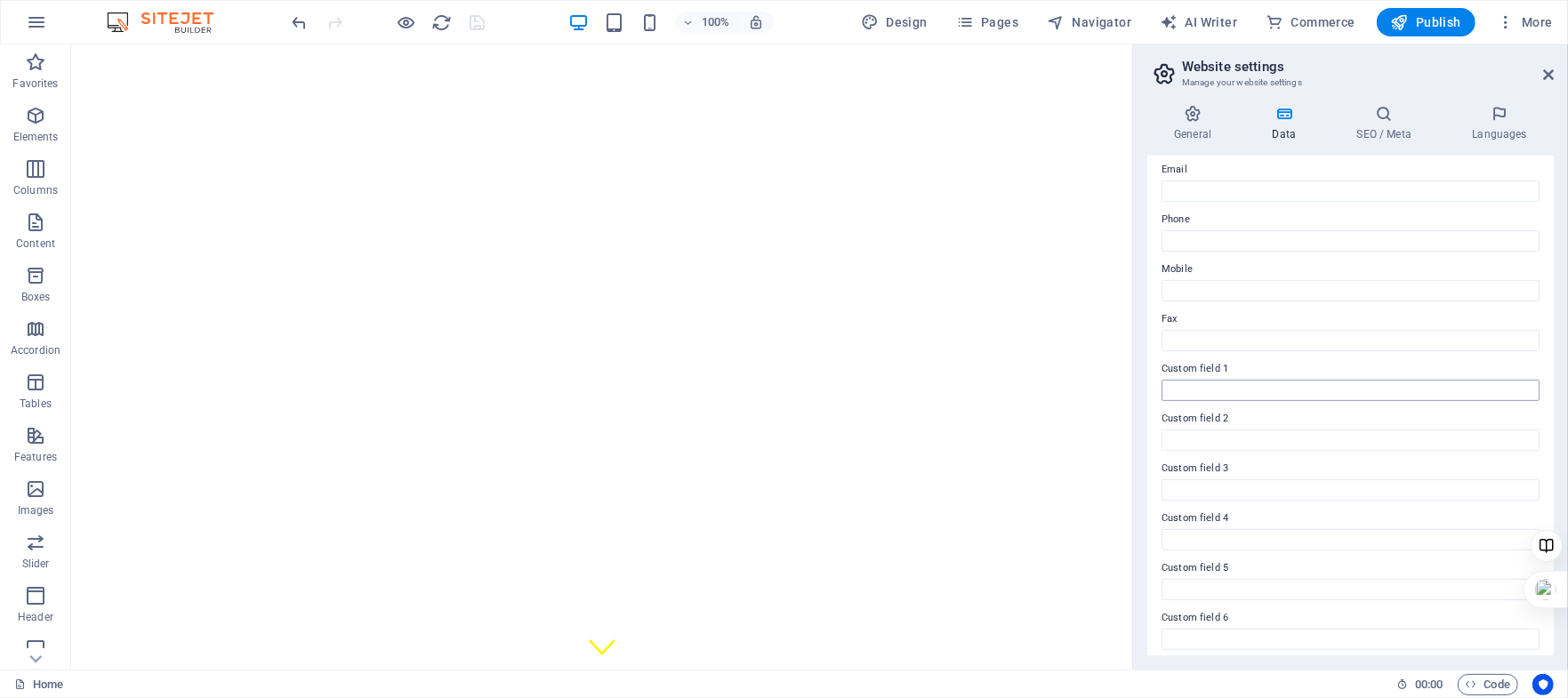 scroll, scrollTop: 355, scrollLeft: 0, axis: vertical 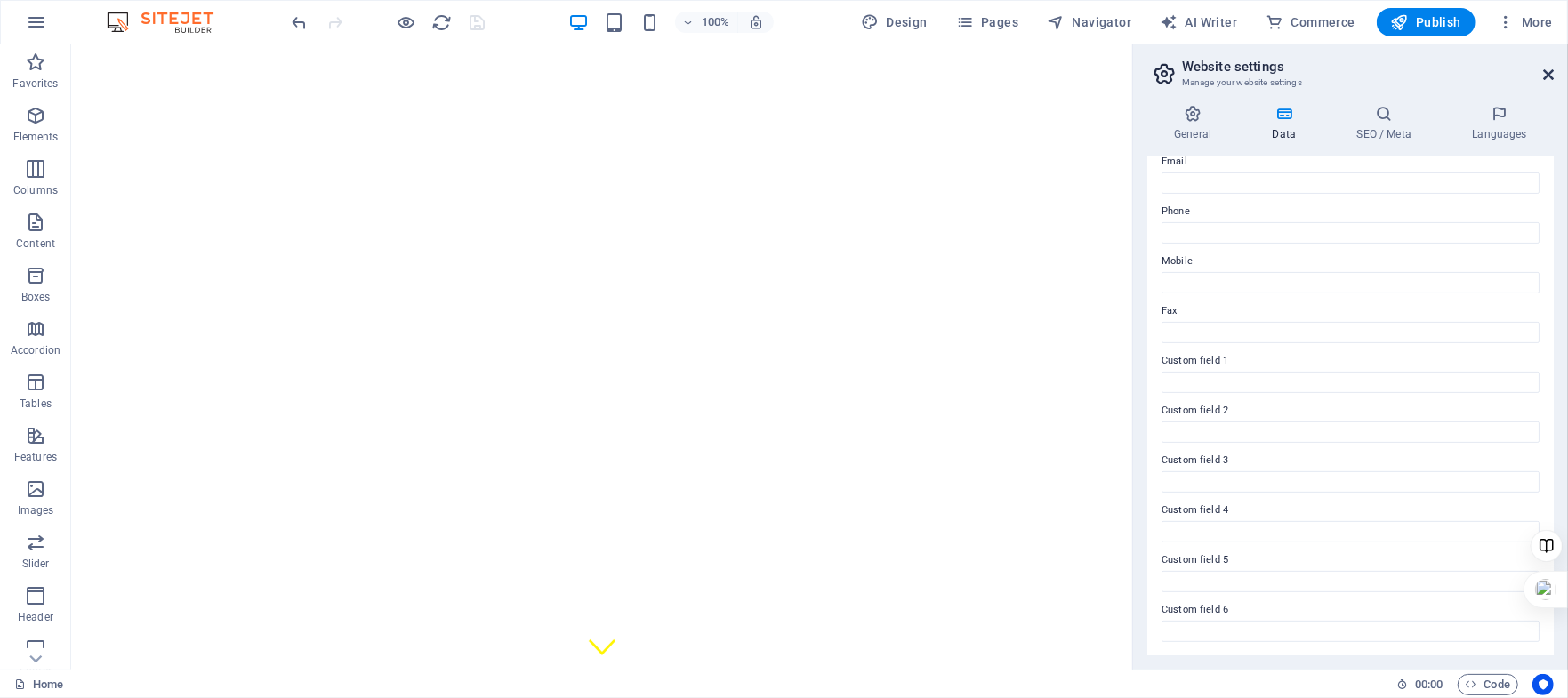 click at bounding box center [1548, 75] 